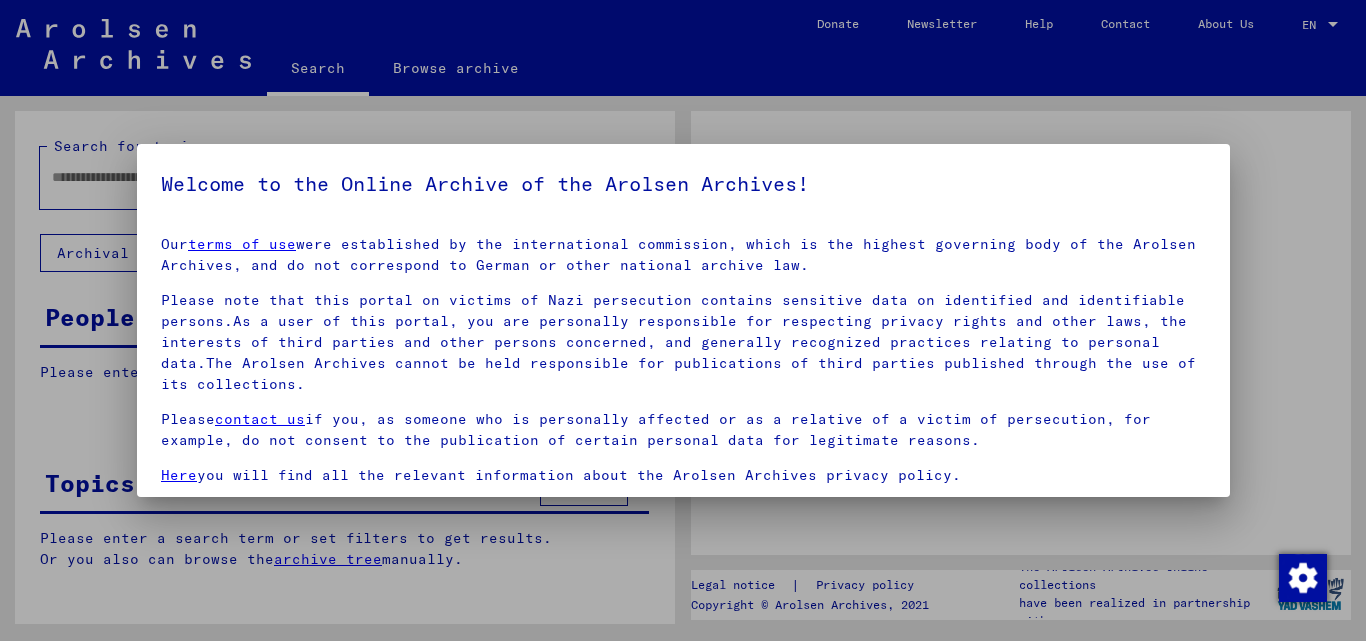 type on "**********" 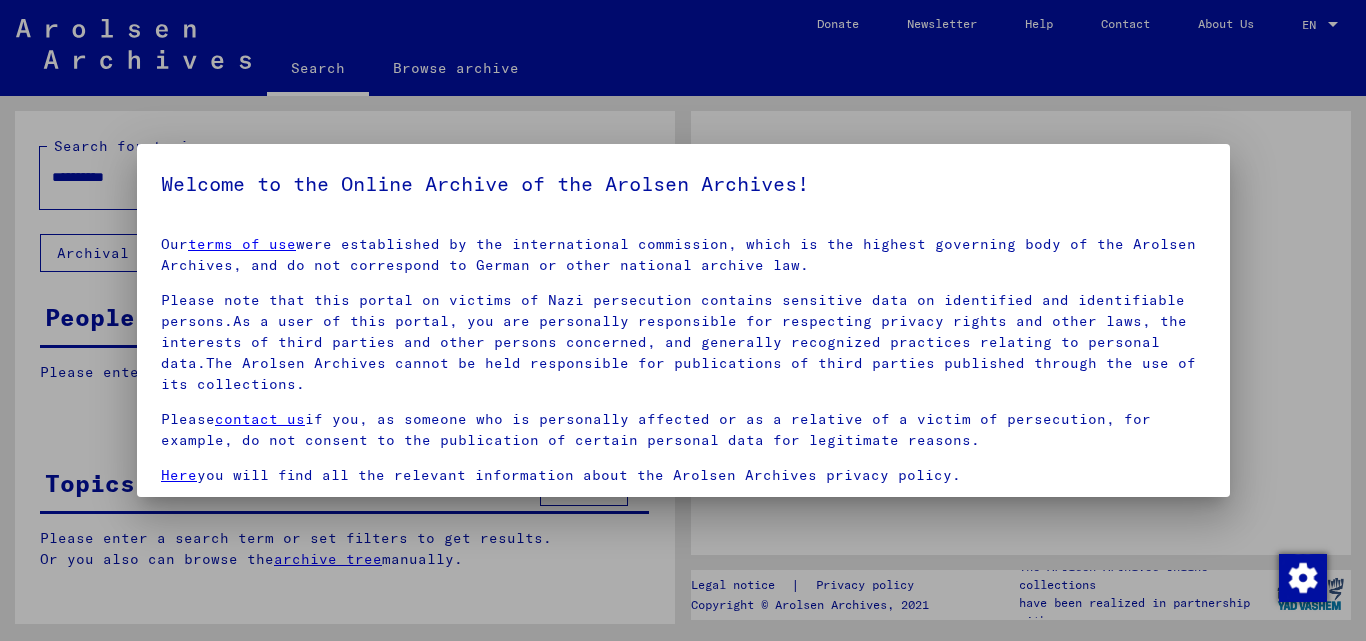 scroll, scrollTop: 0, scrollLeft: 0, axis: both 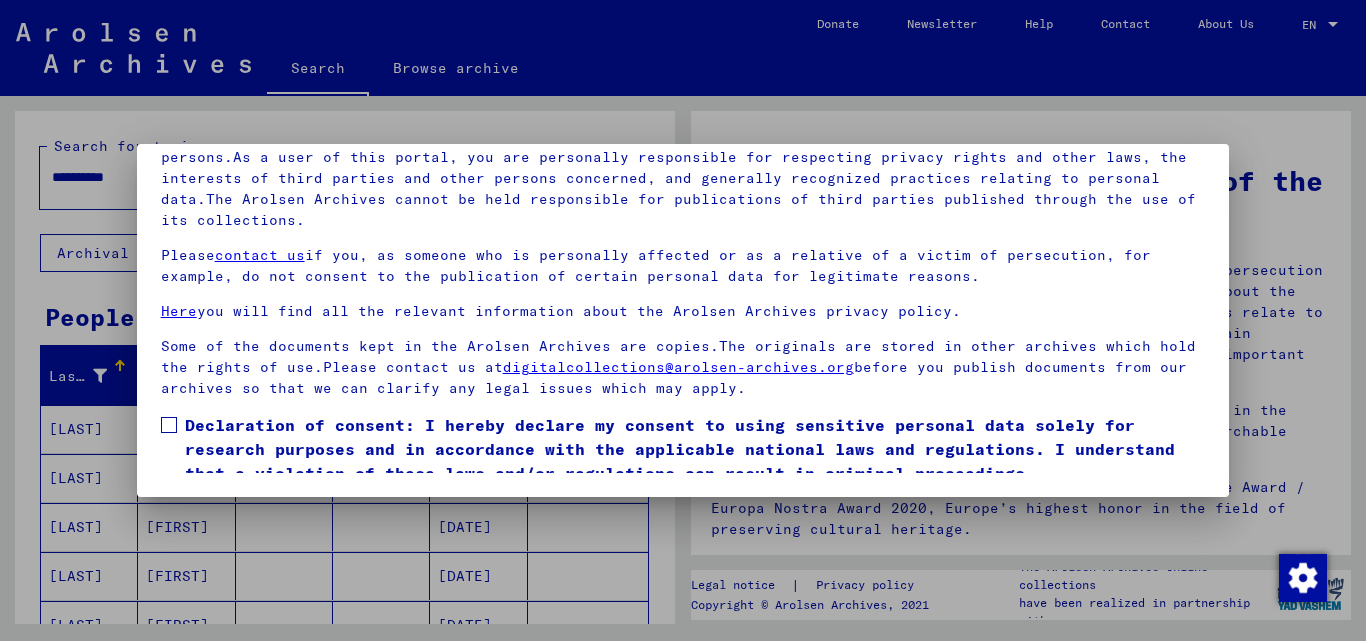 click at bounding box center (169, 425) 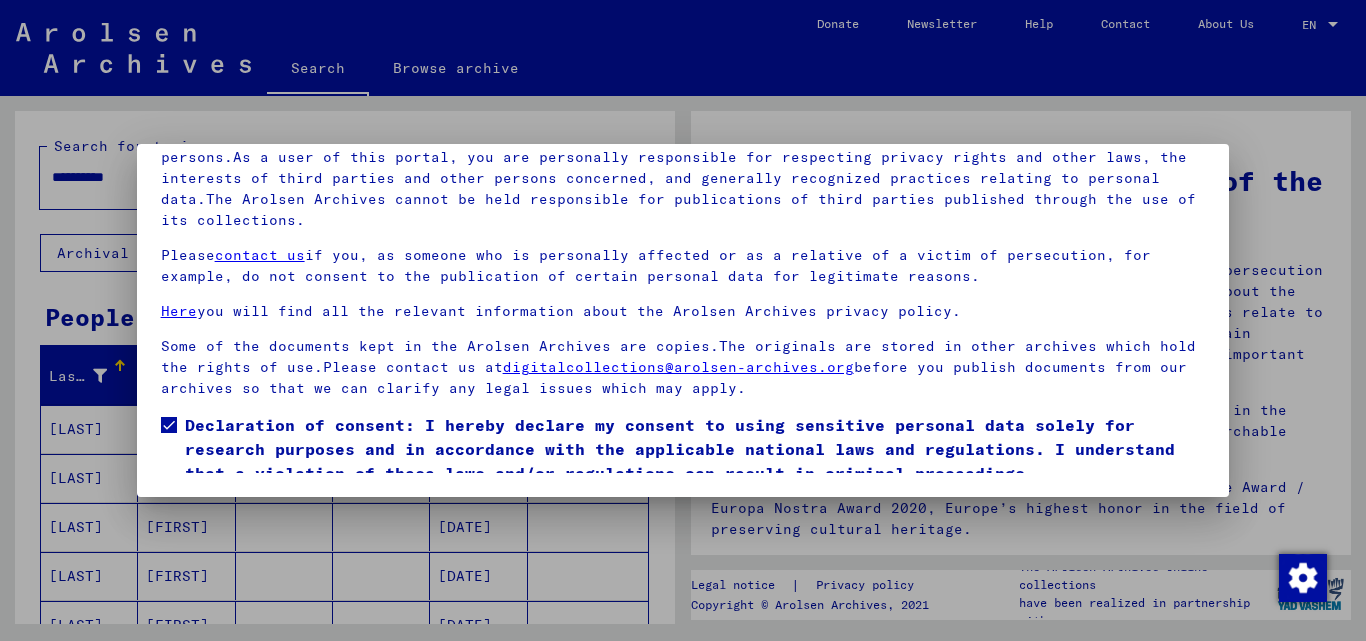 scroll, scrollTop: 60, scrollLeft: 0, axis: vertical 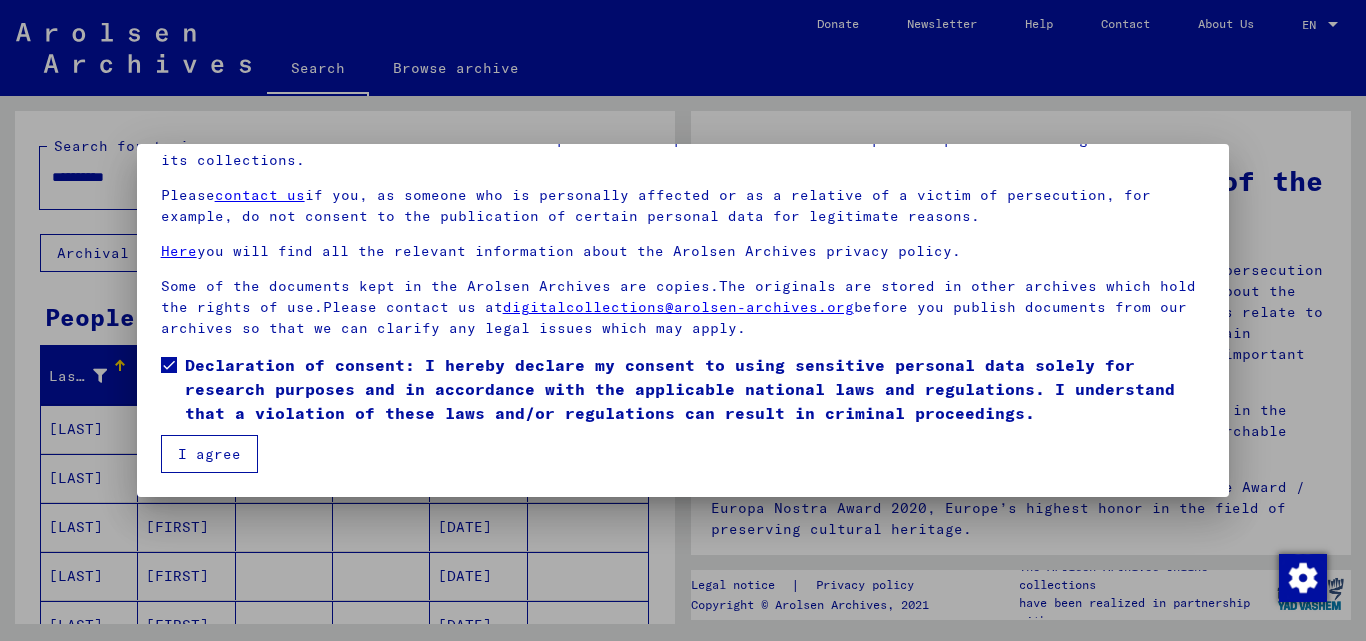 click on "I agree" at bounding box center [209, 454] 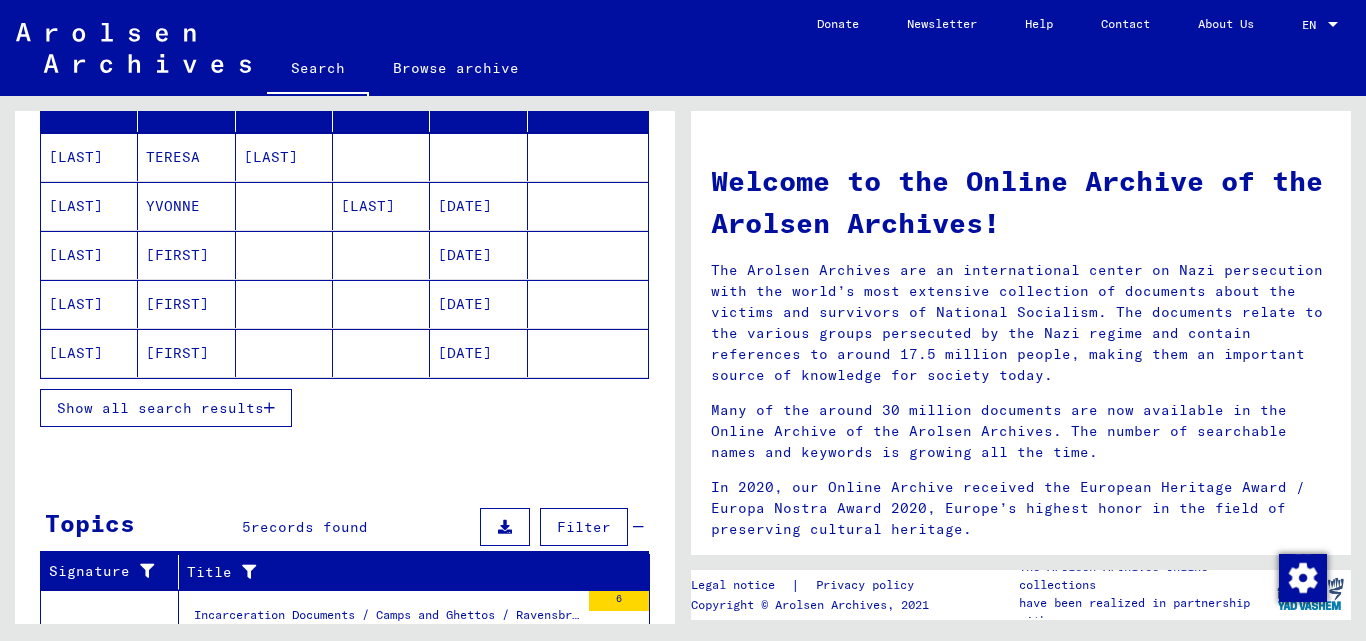 scroll, scrollTop: 269, scrollLeft: 0, axis: vertical 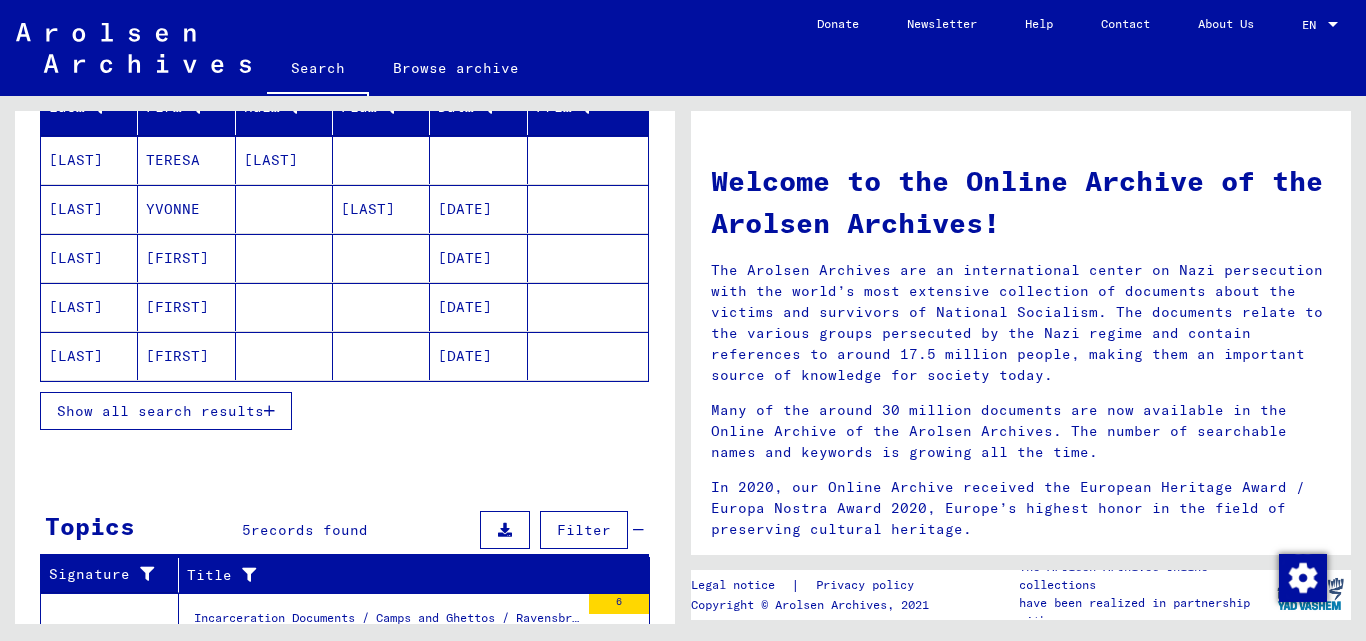 click on "Show all search results" at bounding box center [344, 411] 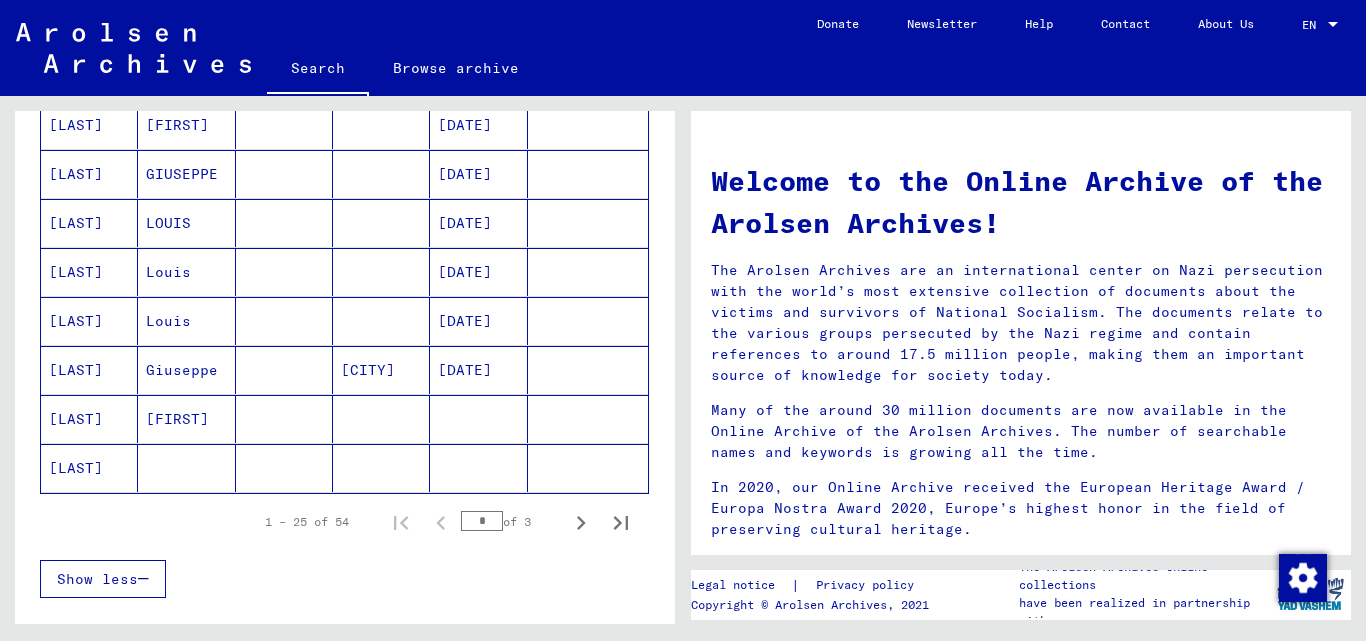 scroll, scrollTop: 1146, scrollLeft: 0, axis: vertical 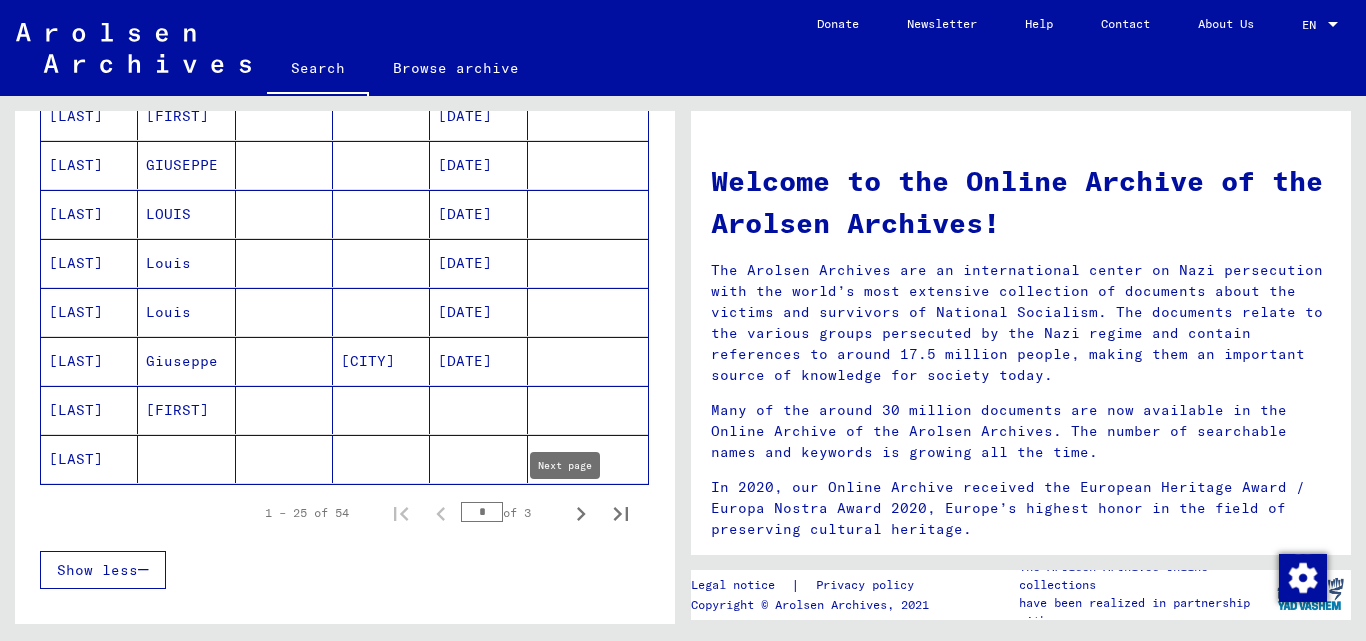 click 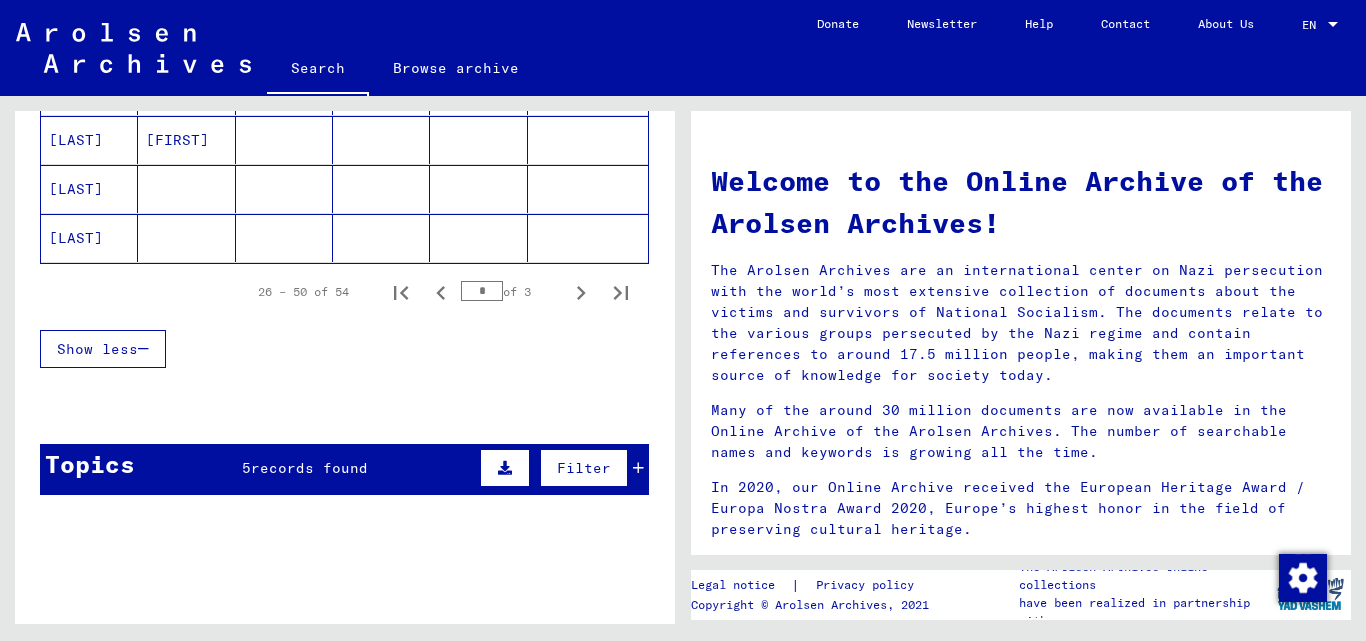 scroll, scrollTop: 1376, scrollLeft: 0, axis: vertical 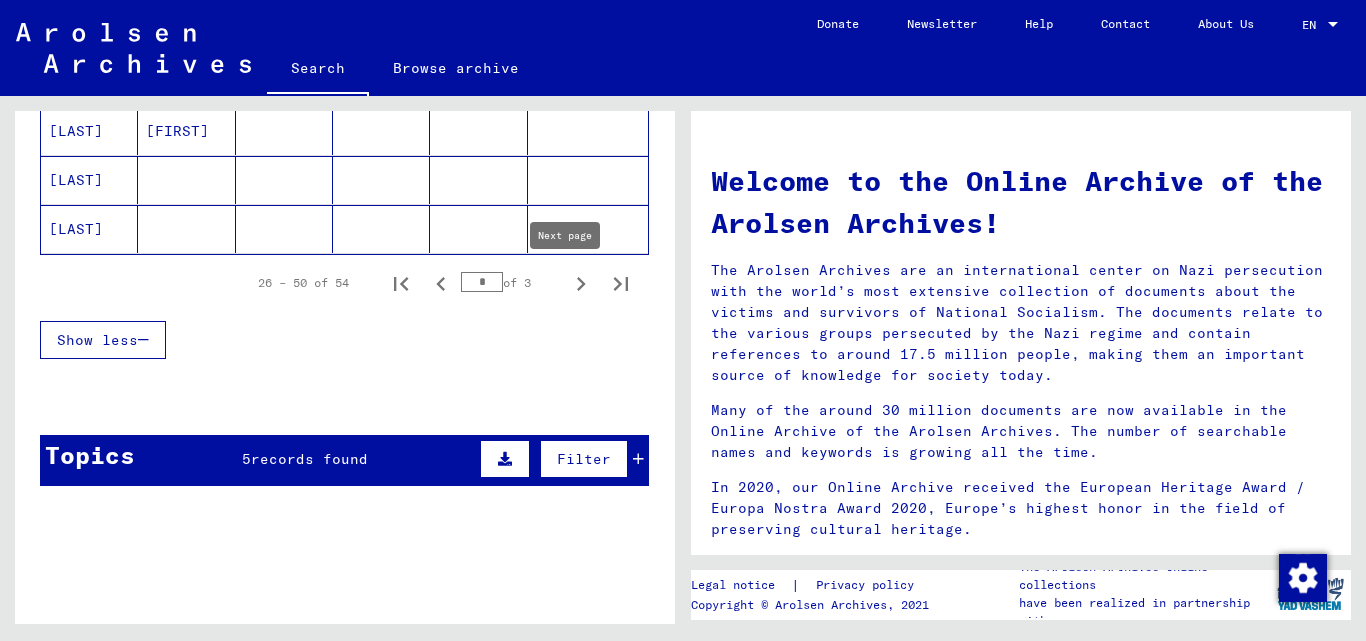 click 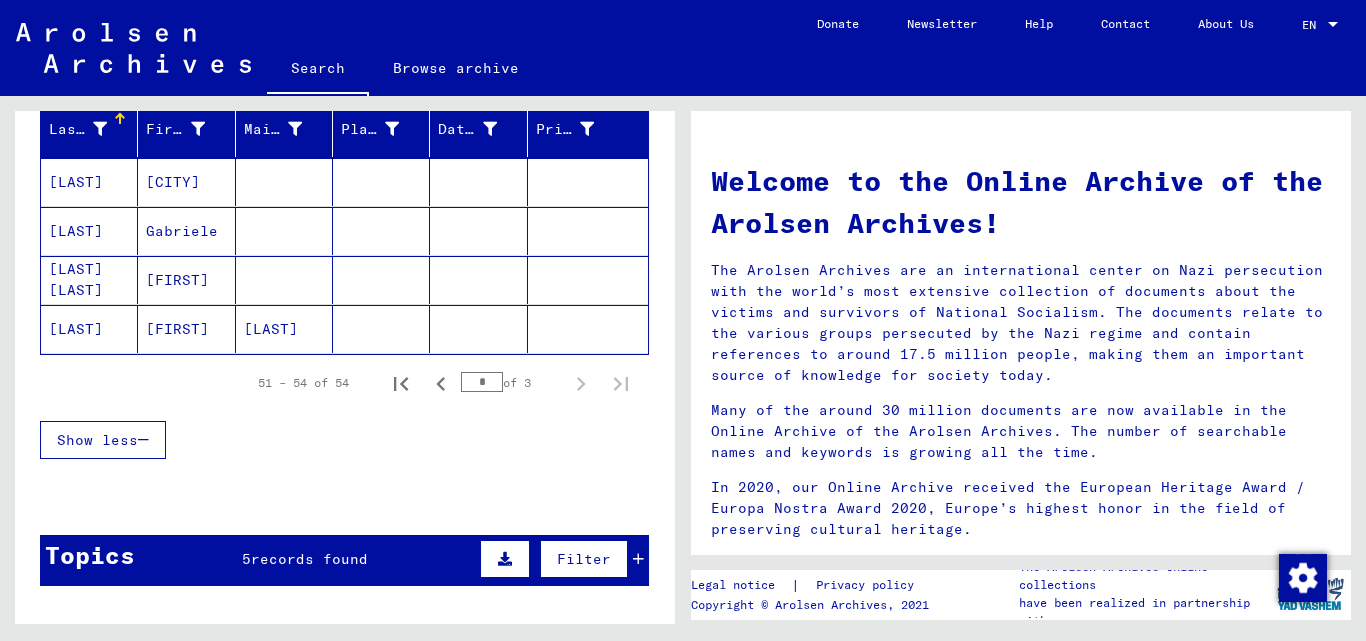 scroll, scrollTop: 244, scrollLeft: 0, axis: vertical 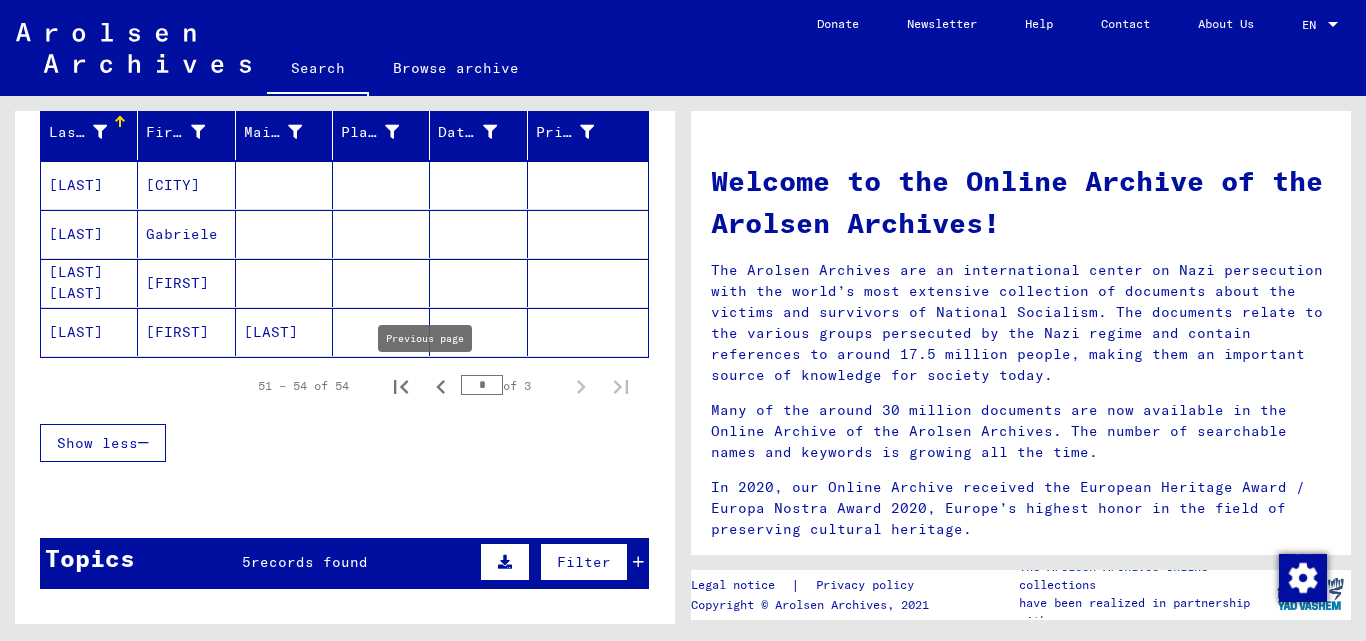 click 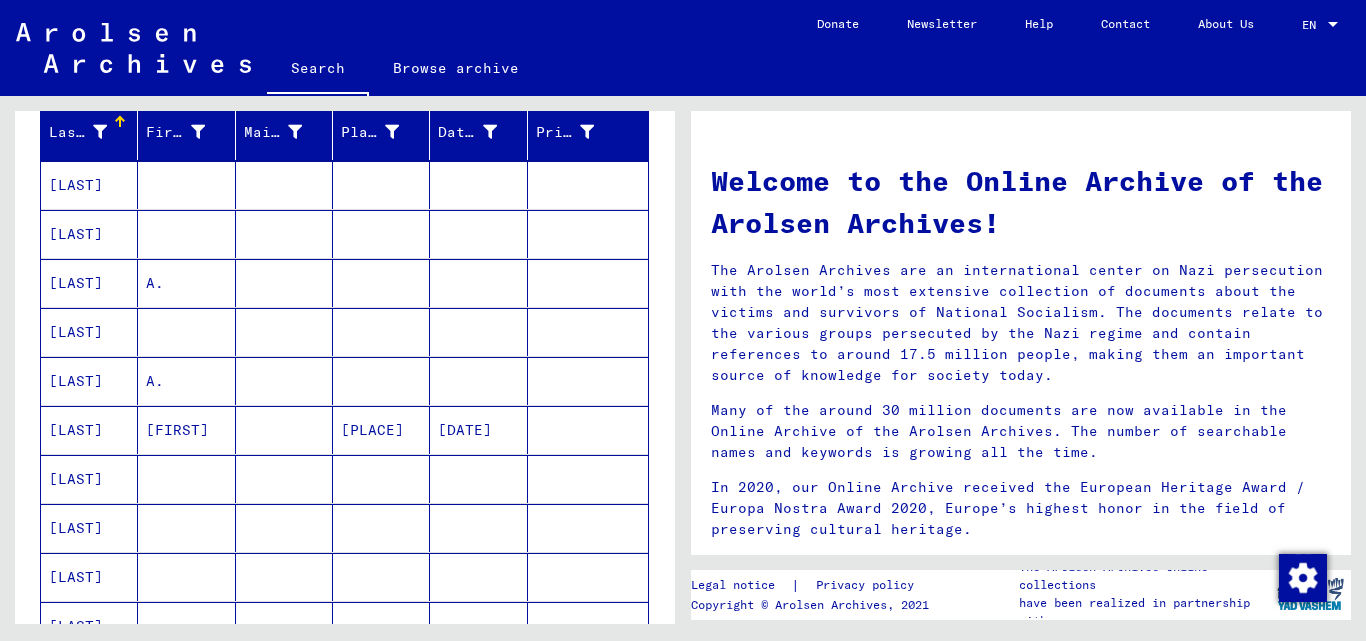 click on "[LAST]" at bounding box center (89, 234) 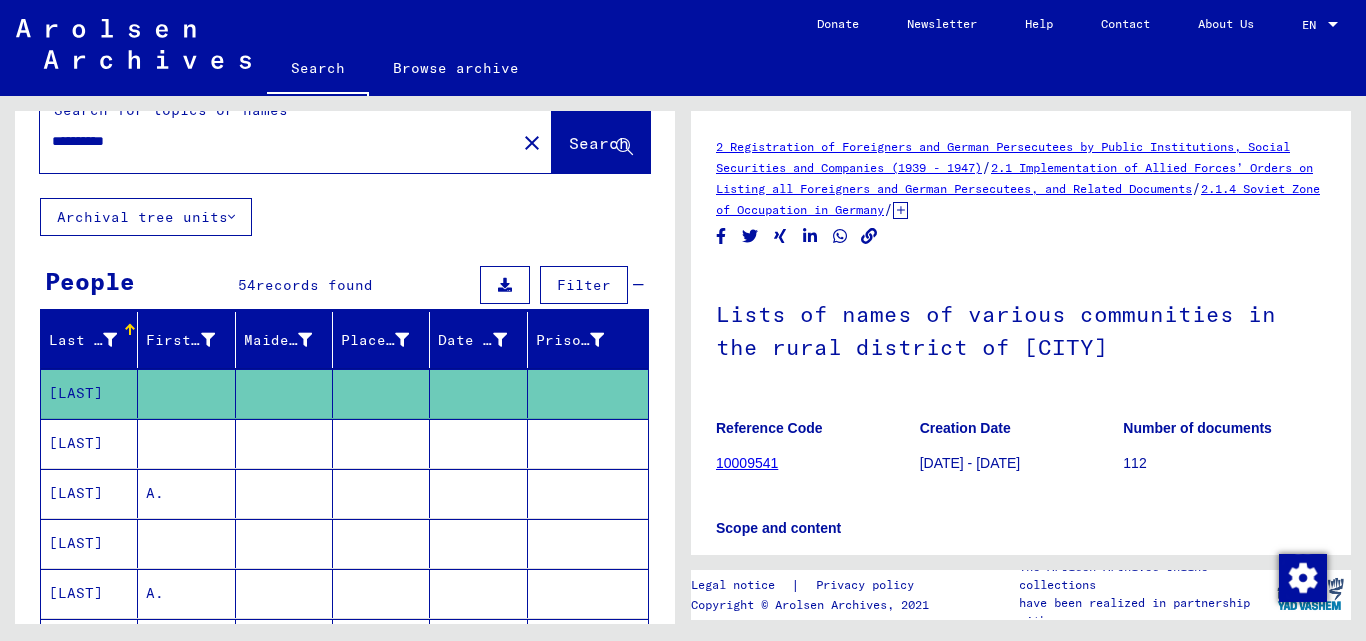 scroll, scrollTop: 0, scrollLeft: 0, axis: both 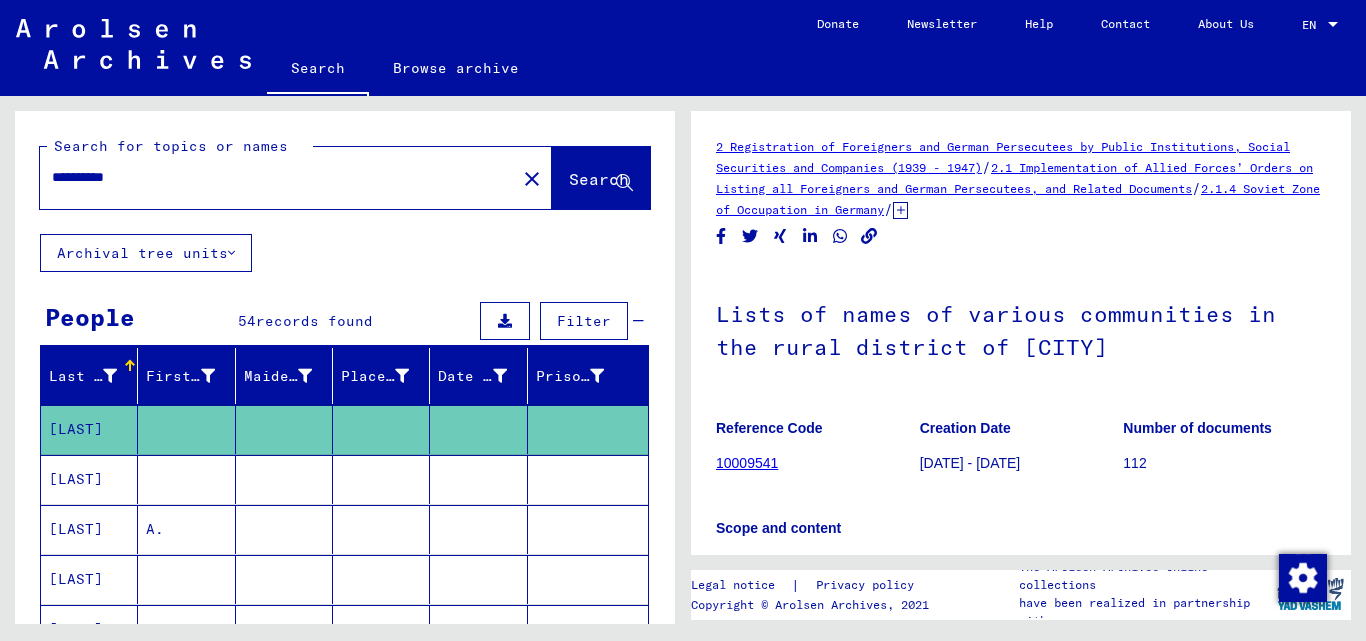 click on "close" 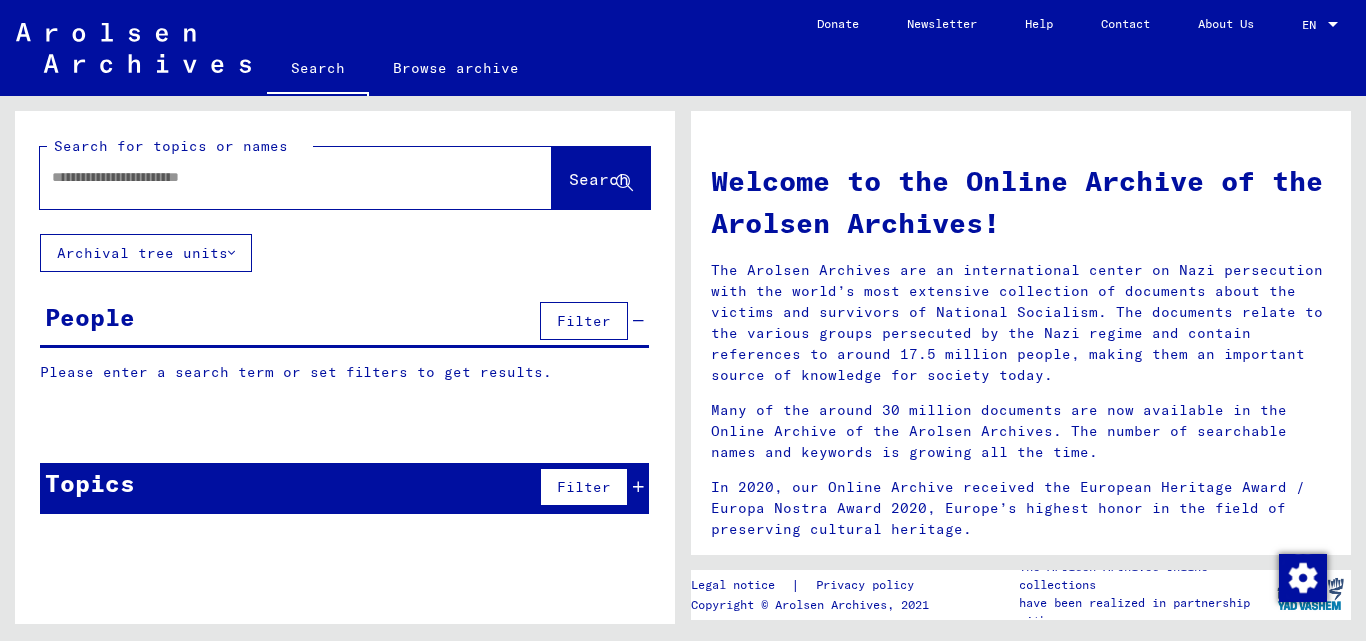 click at bounding box center [272, 177] 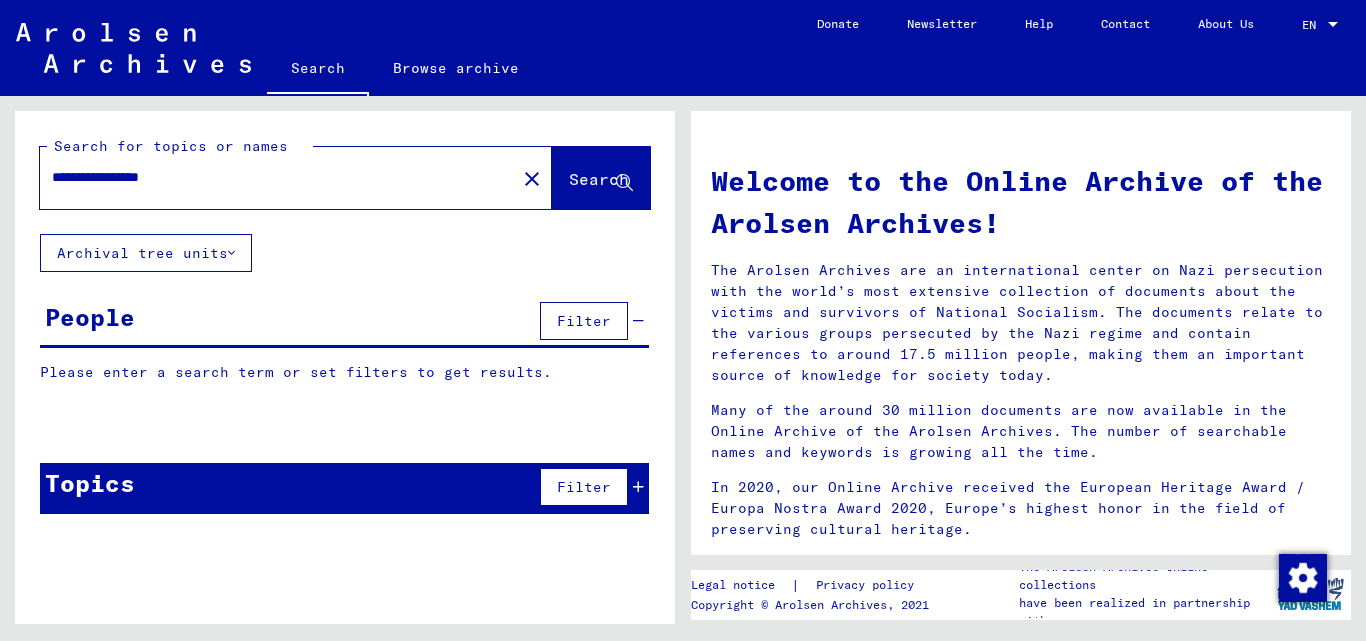 type on "**********" 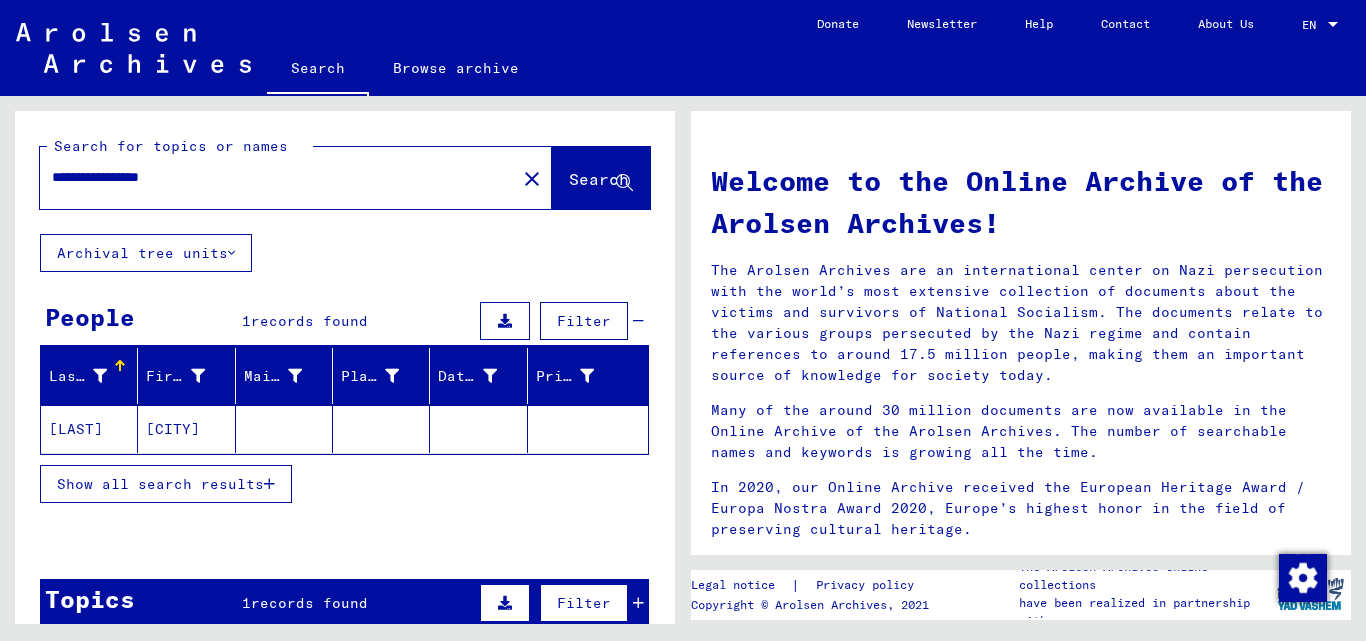 click on "[CITY]" 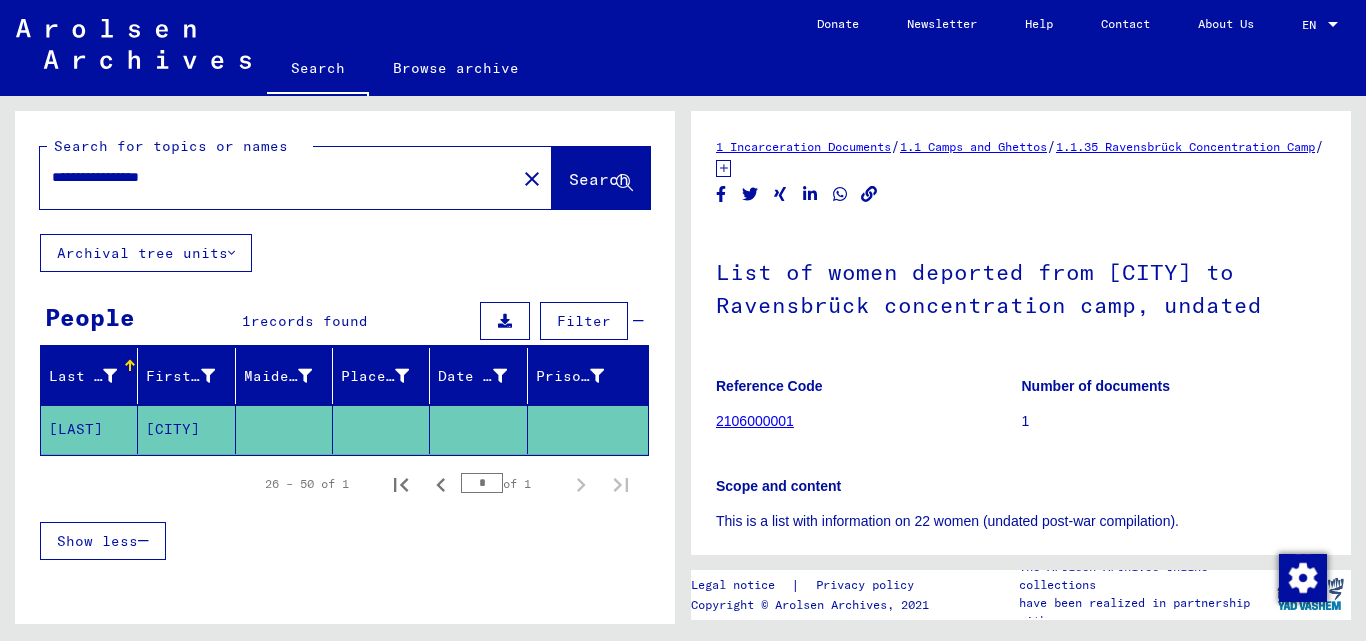 scroll, scrollTop: 0, scrollLeft: 0, axis: both 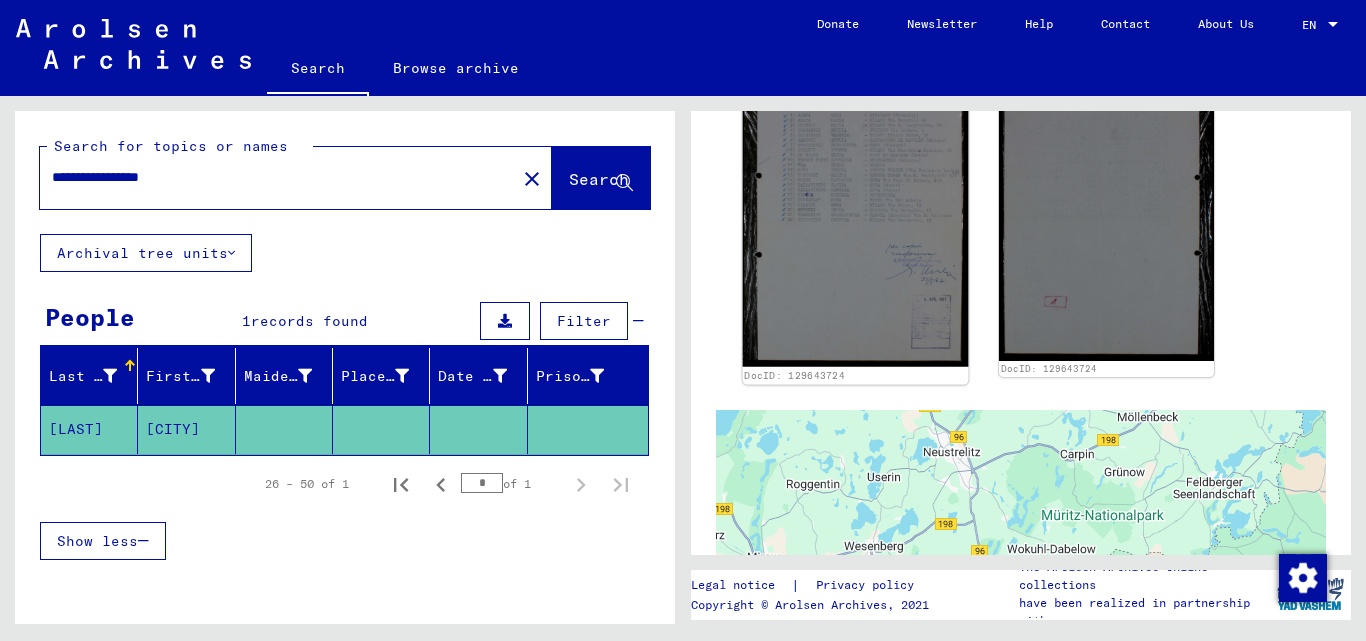 click 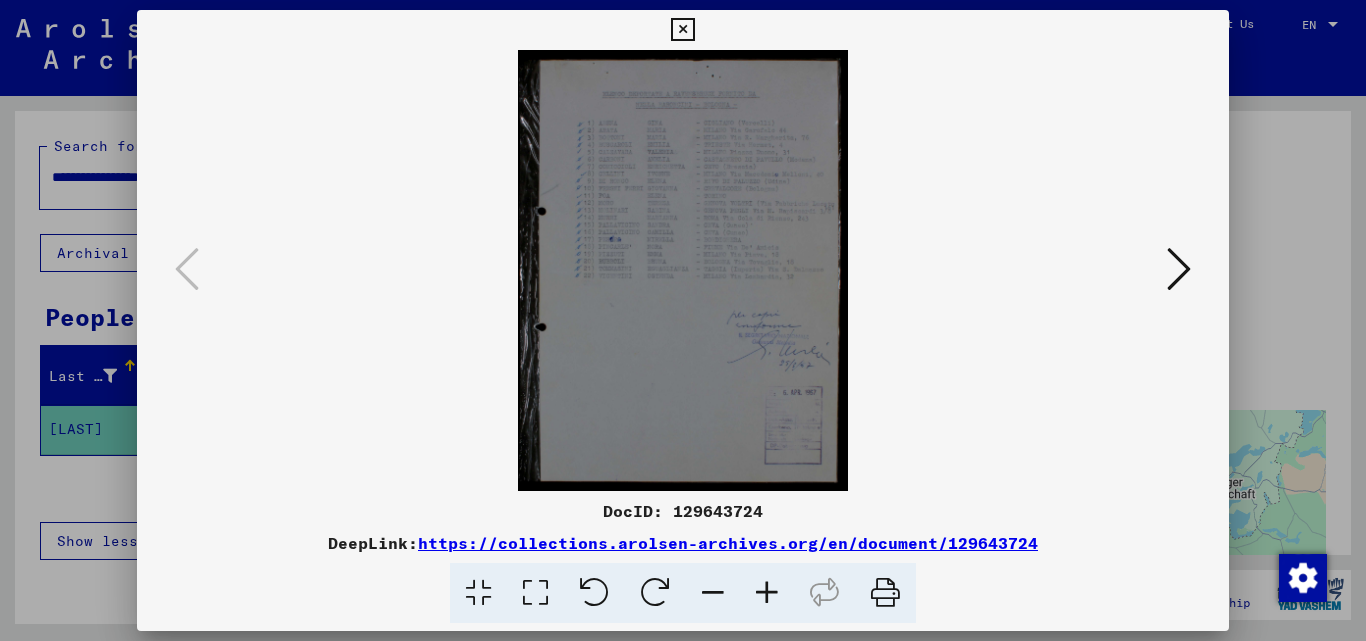 click at bounding box center (767, 593) 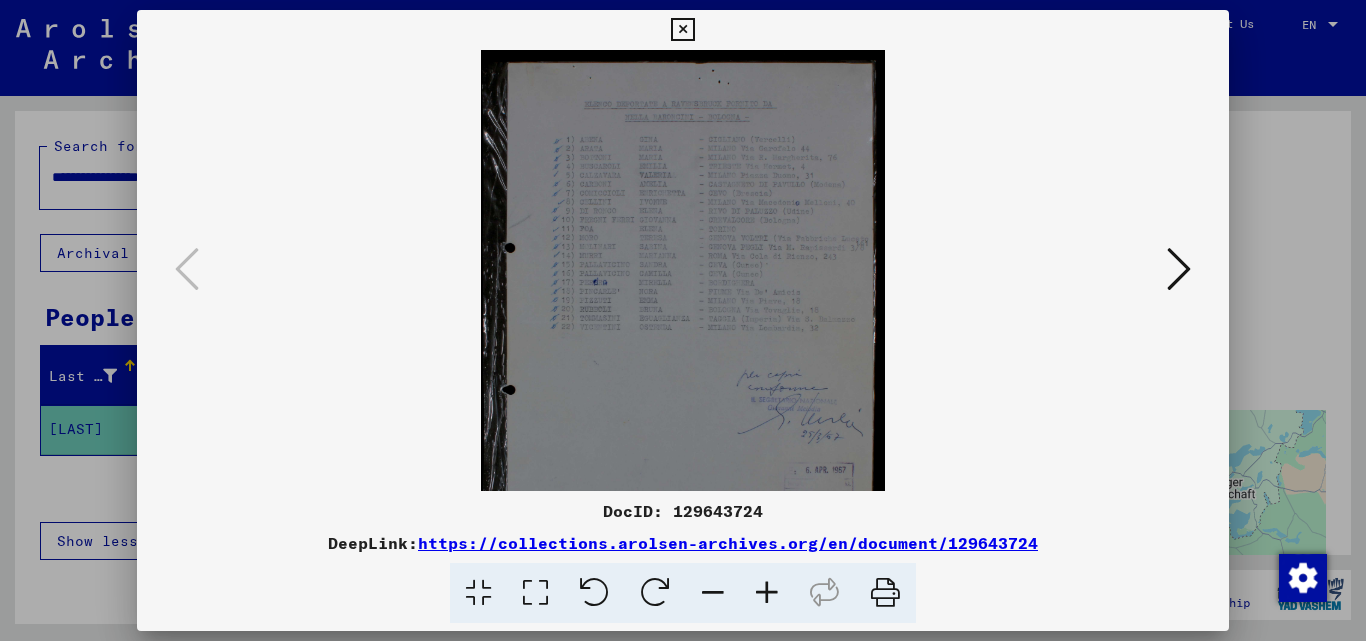 click at bounding box center (767, 593) 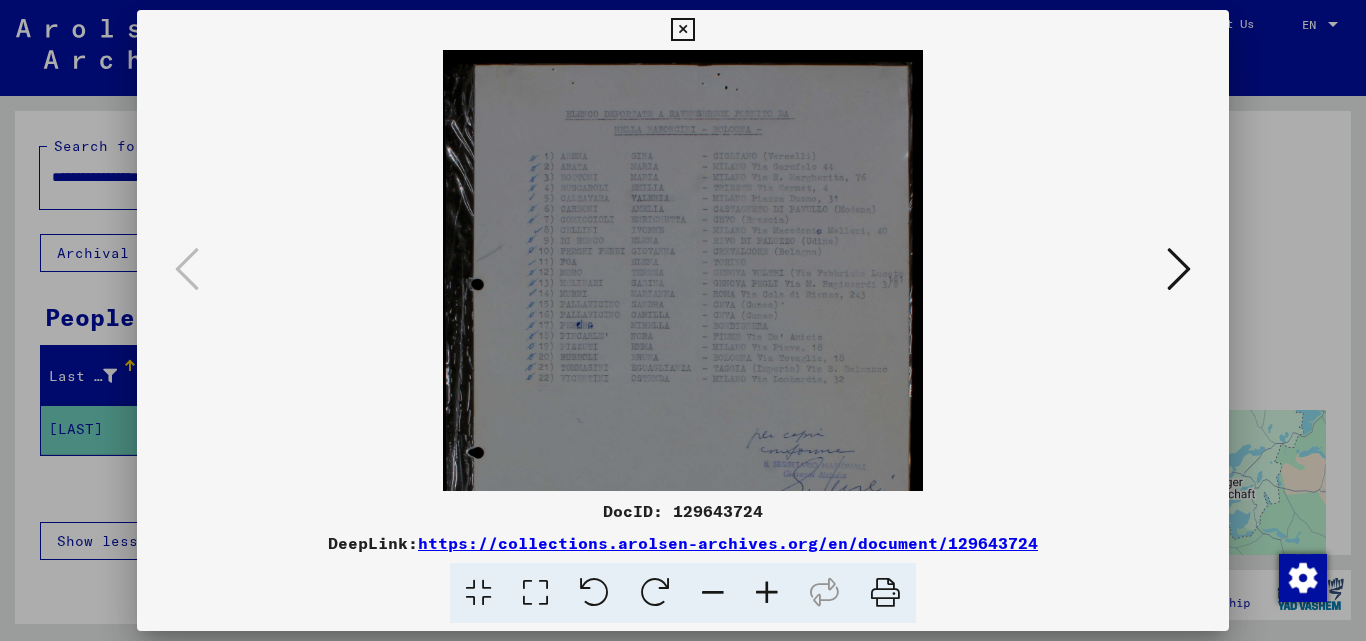 click at bounding box center [767, 593] 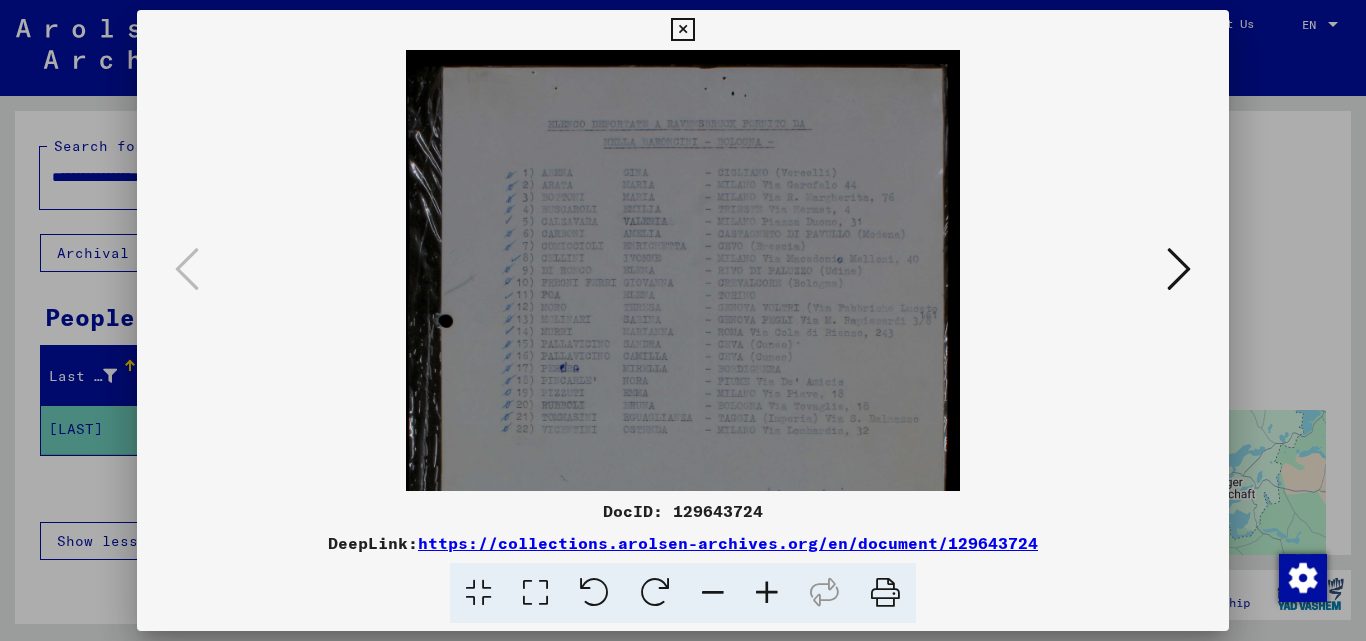 click at bounding box center (767, 593) 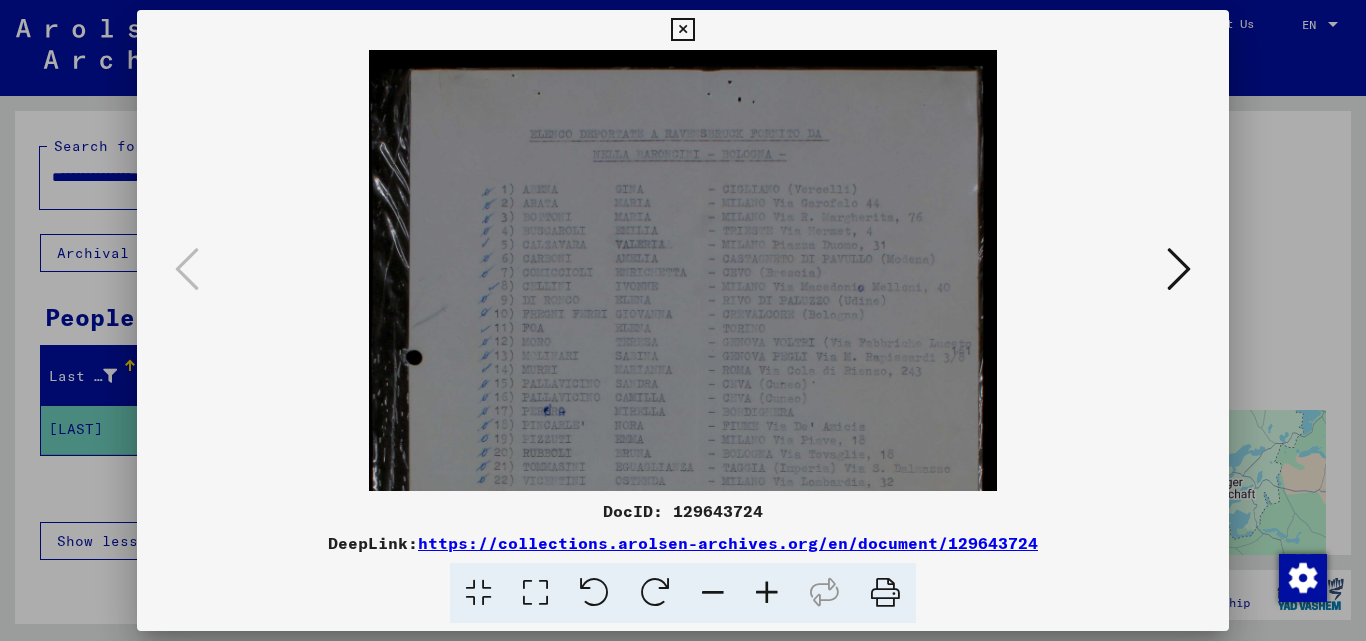 click at bounding box center (767, 593) 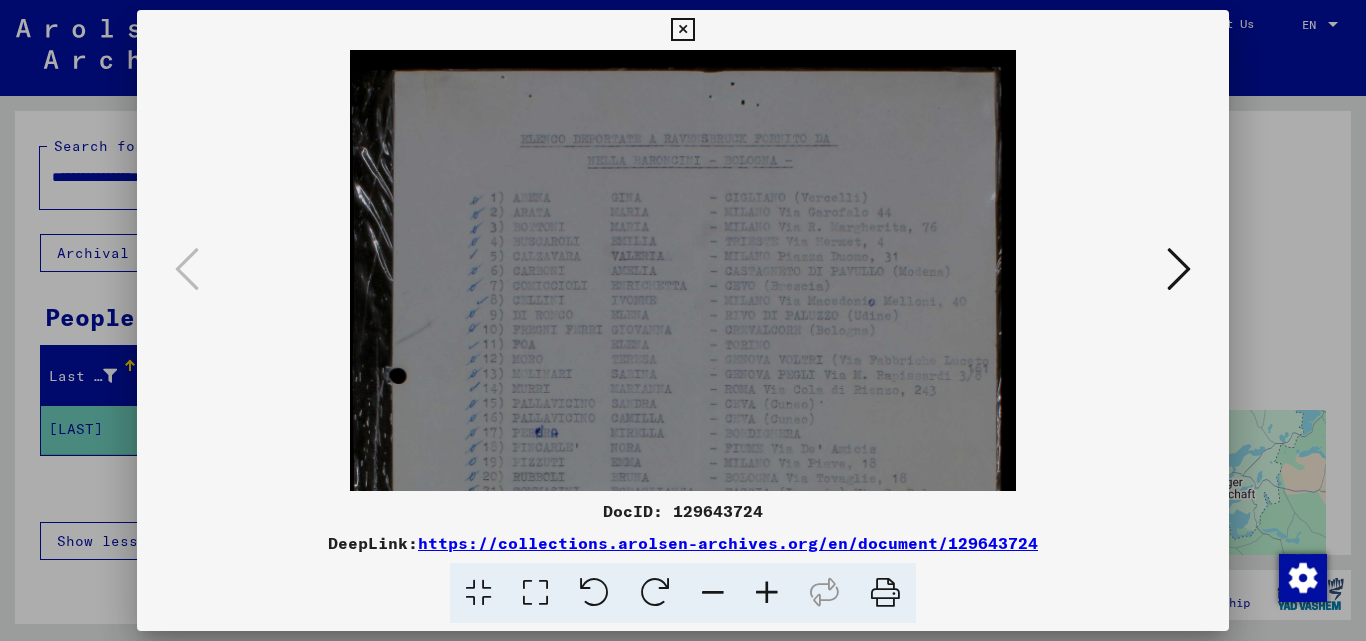 click at bounding box center [767, 593] 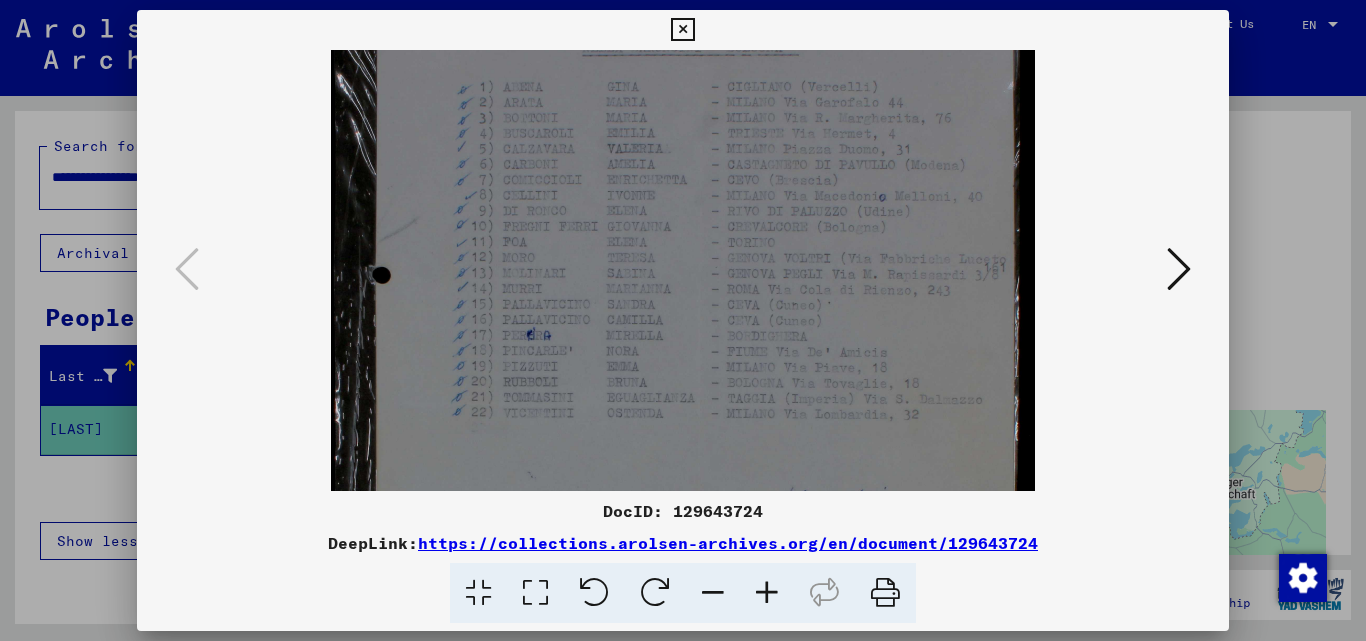 scroll, scrollTop: 154, scrollLeft: 0, axis: vertical 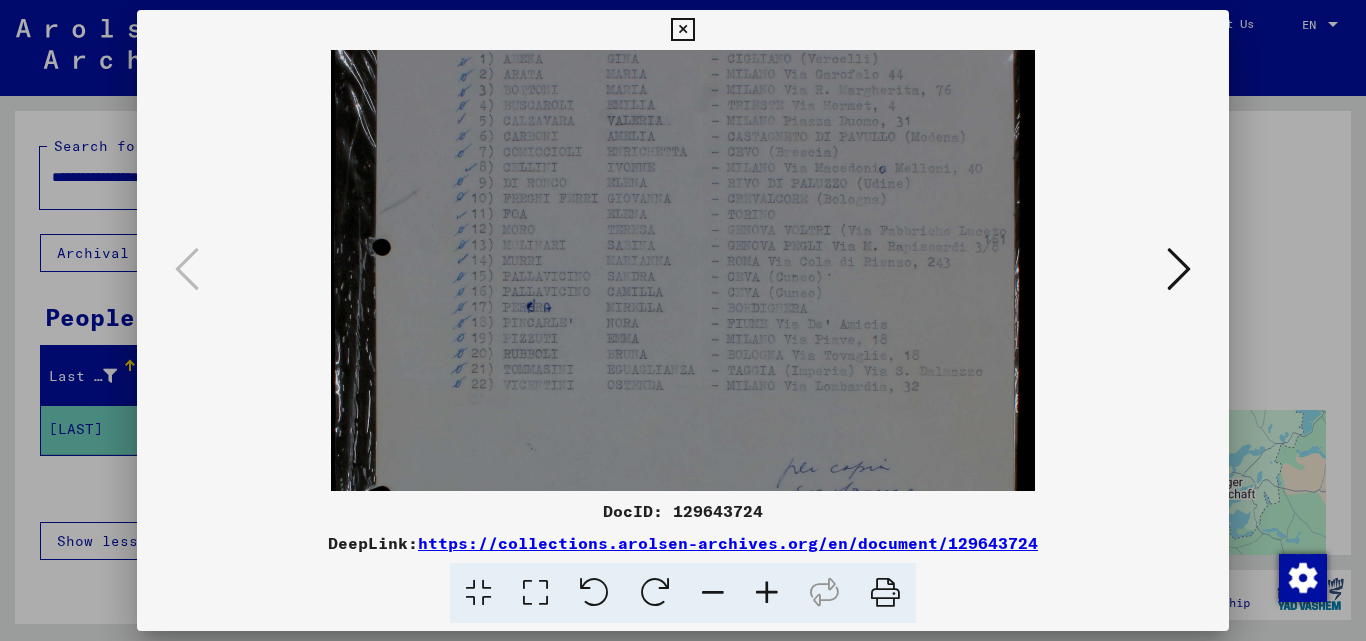 drag, startPoint x: 708, startPoint y: 394, endPoint x: 705, endPoint y: 375, distance: 19.235384 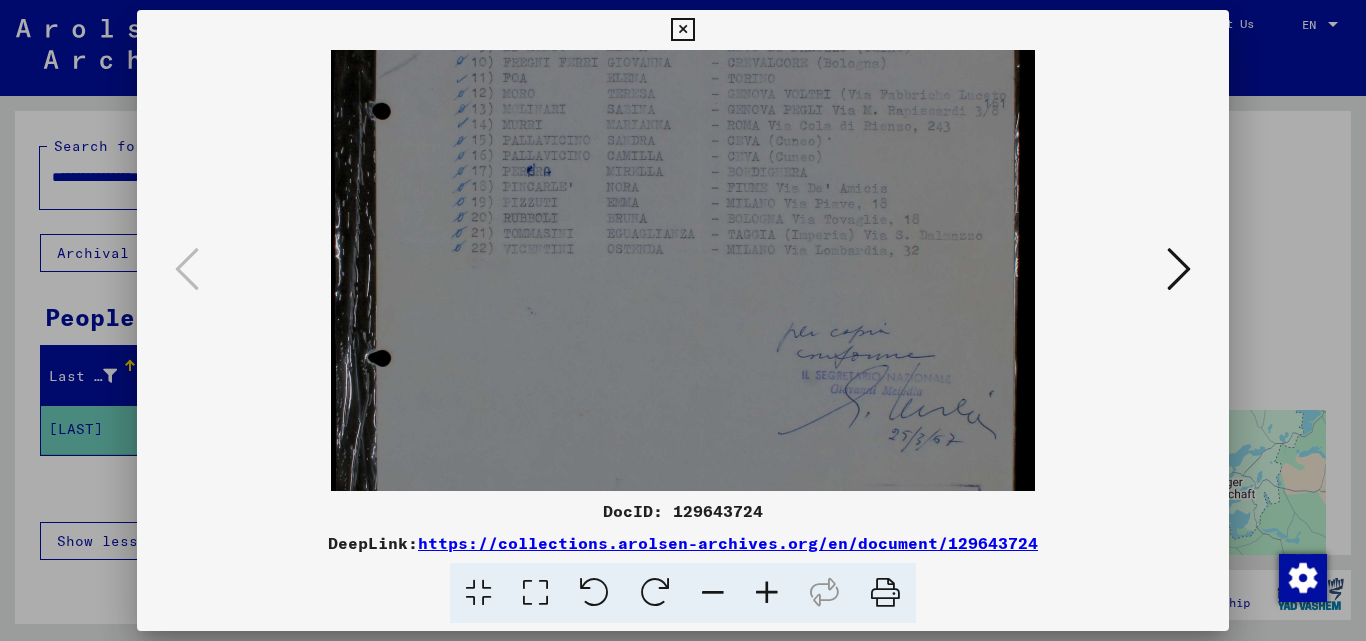 scroll, scrollTop: 284, scrollLeft: 0, axis: vertical 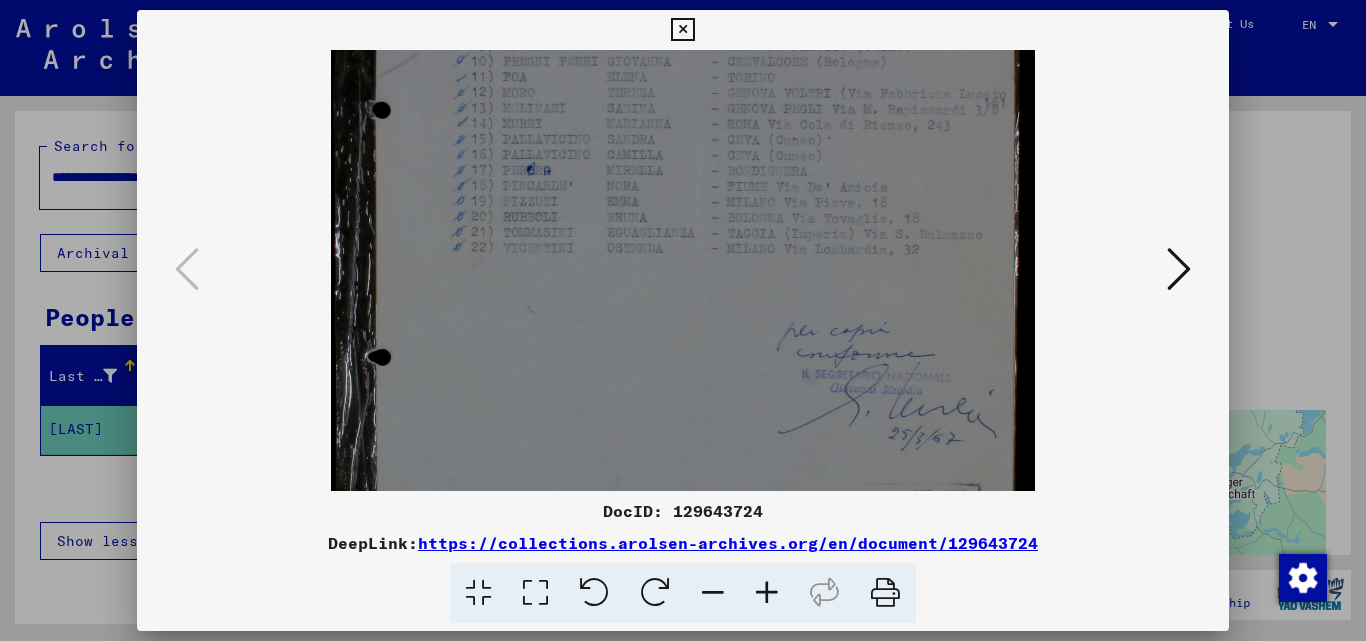 drag, startPoint x: 678, startPoint y: 333, endPoint x: 716, endPoint y: 88, distance: 247.92943 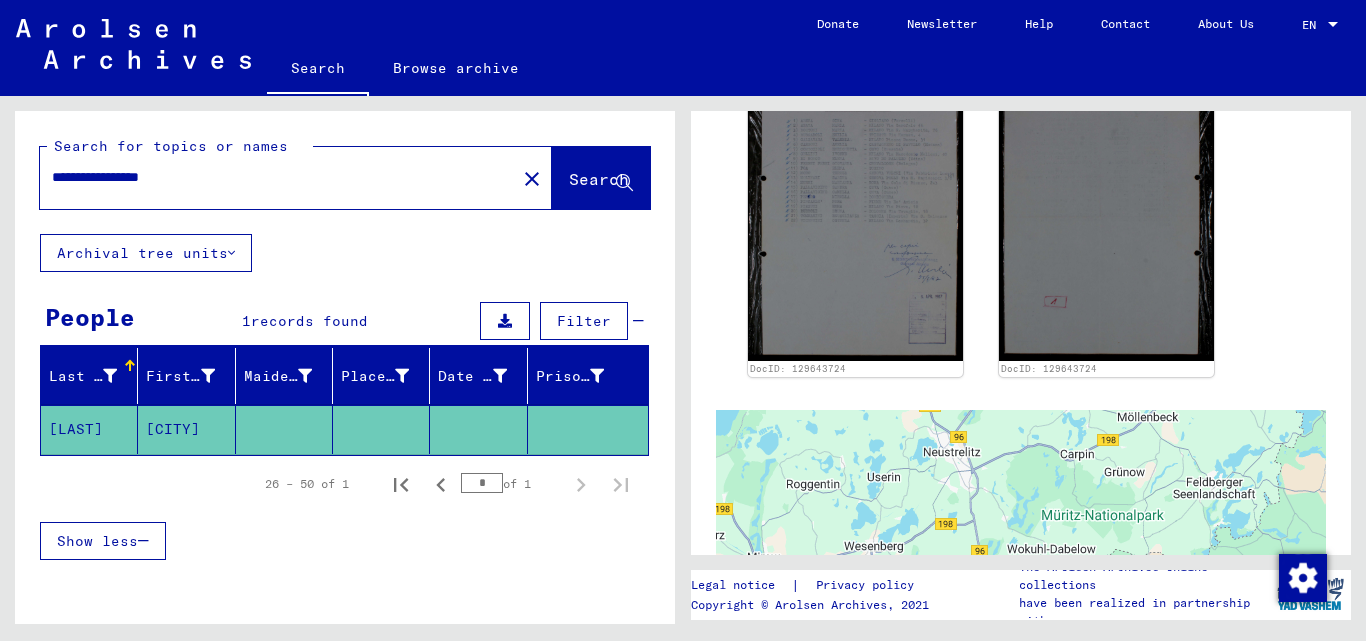 click on "close" 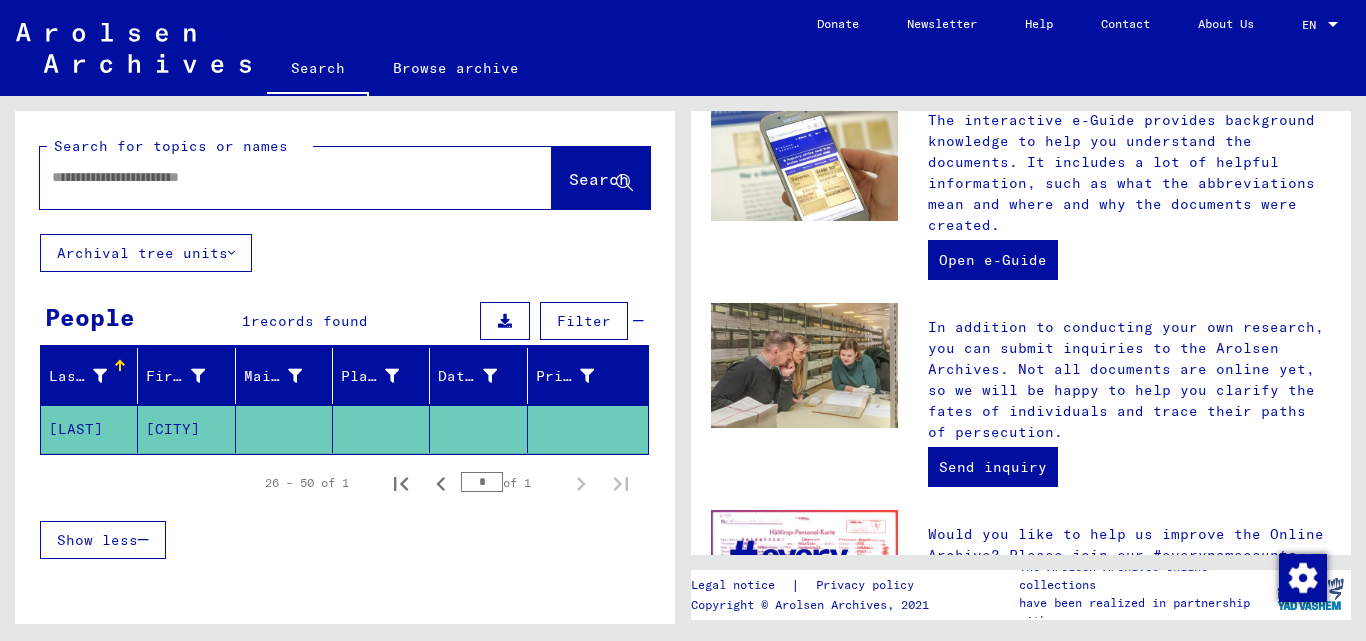 scroll, scrollTop: 0, scrollLeft: 0, axis: both 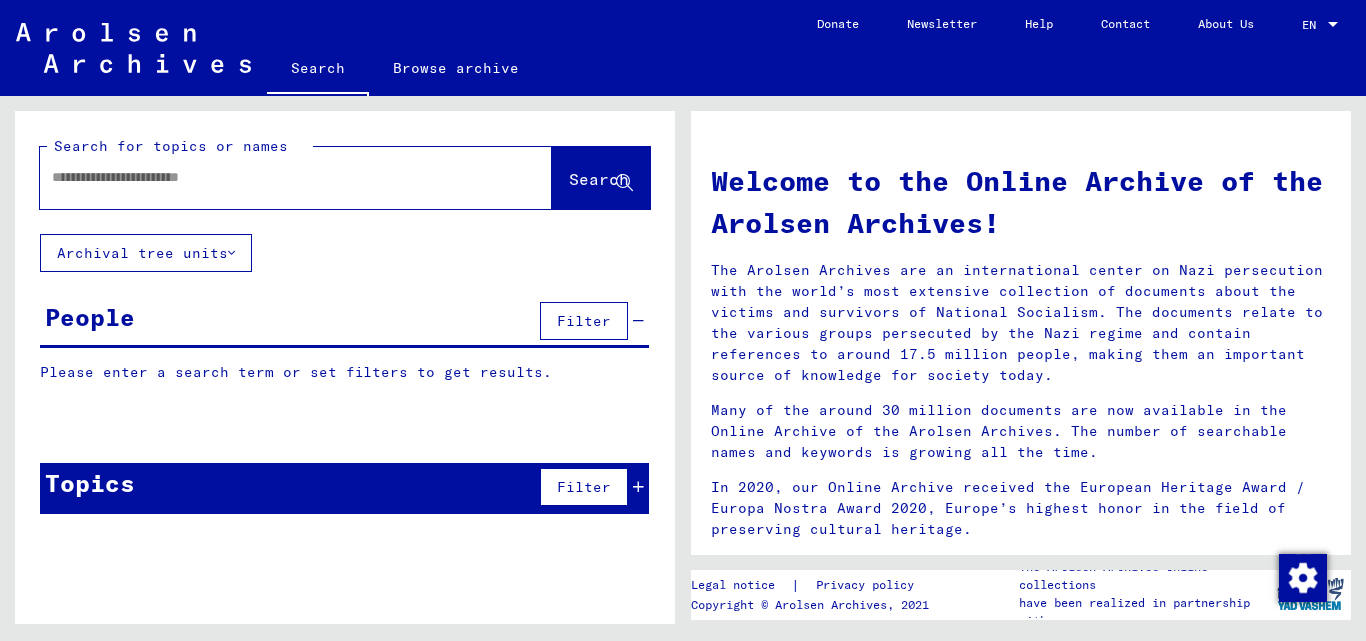 click at bounding box center (272, 177) 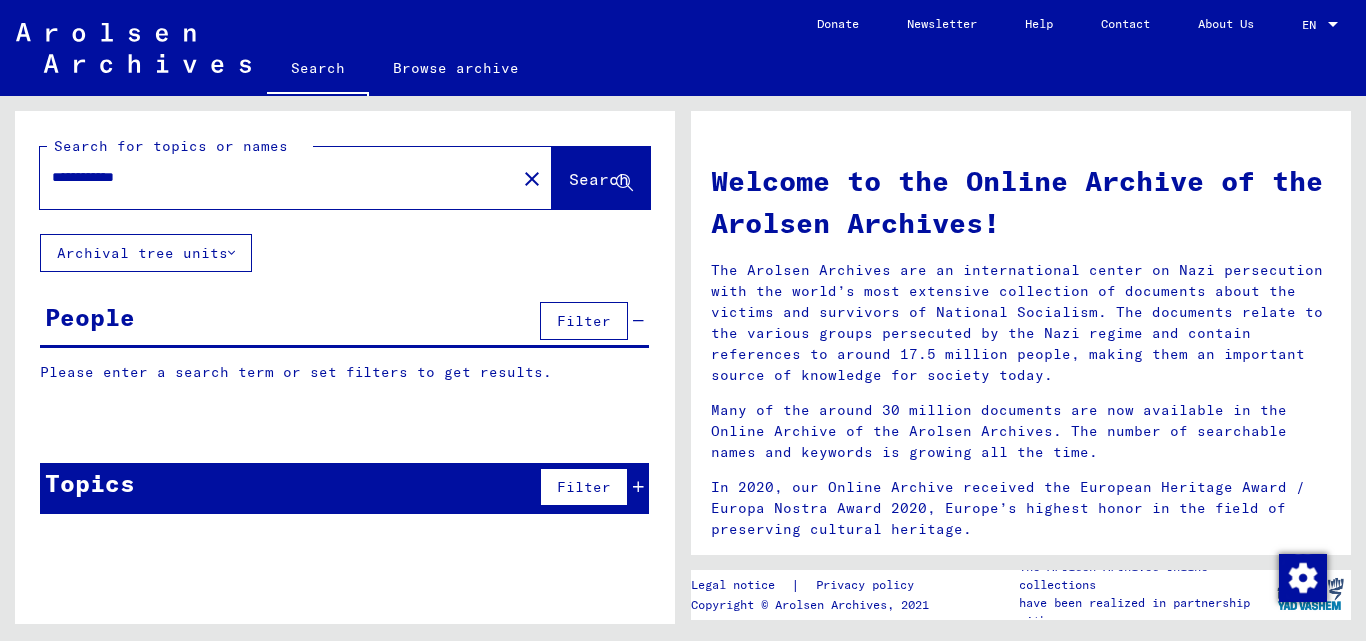 type on "**********" 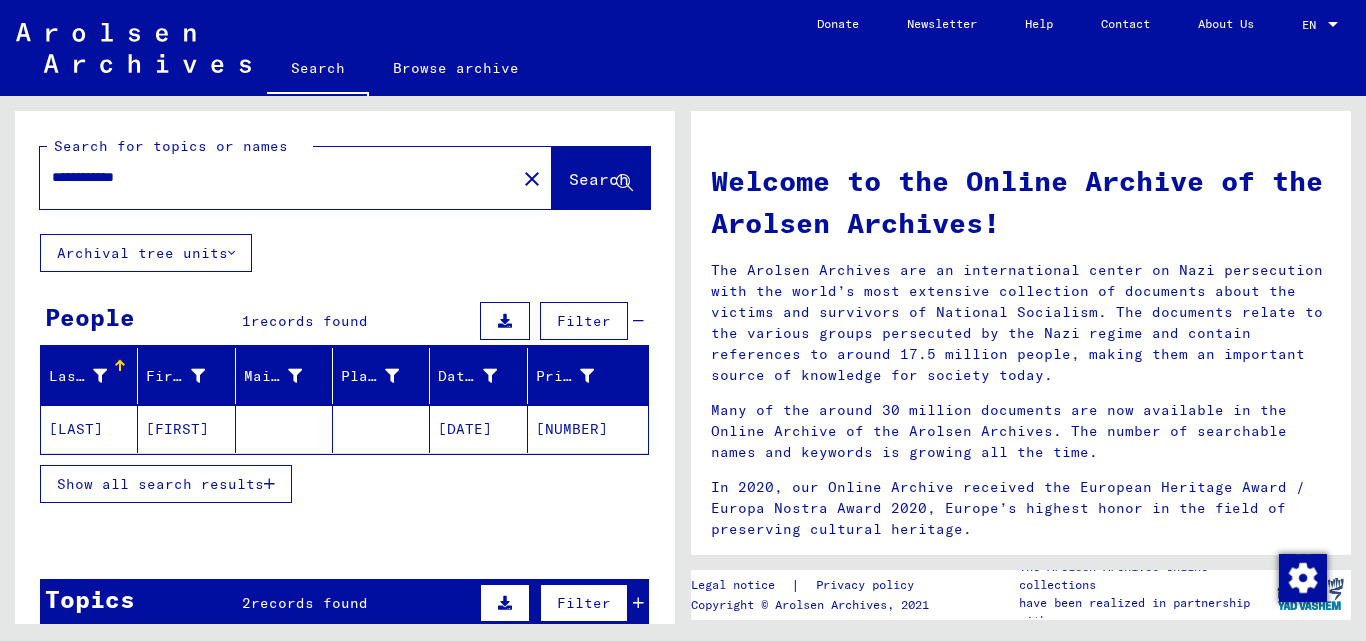 click 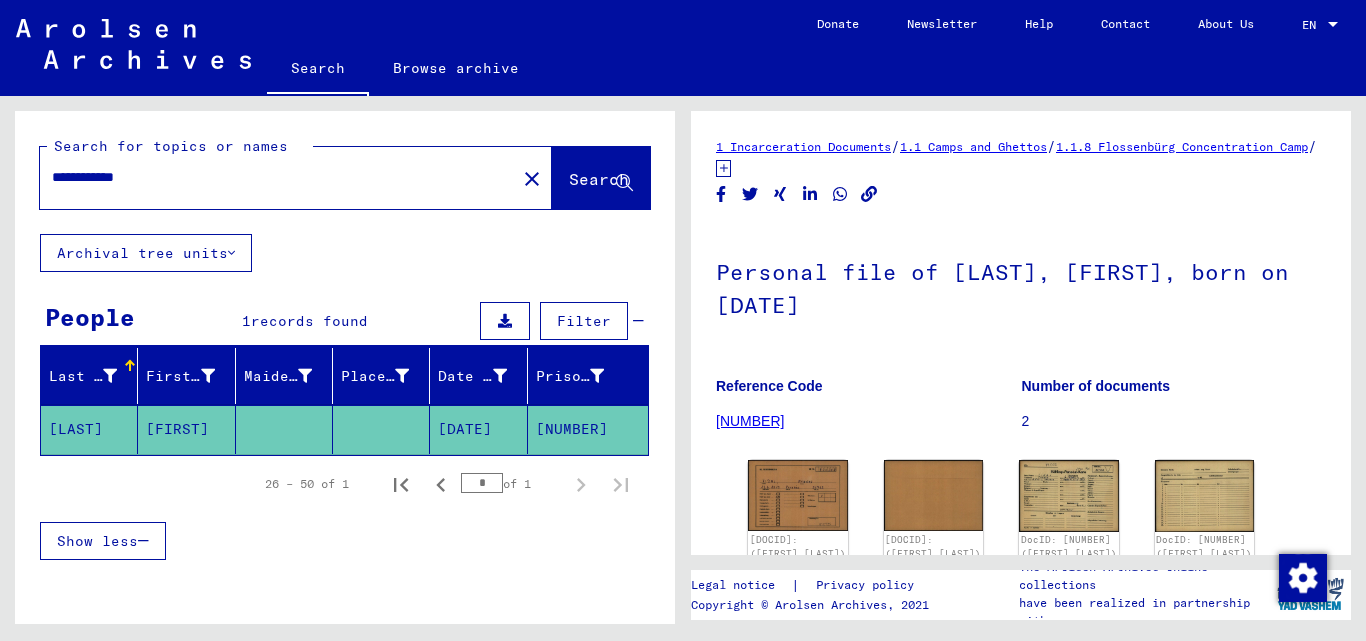 scroll, scrollTop: 0, scrollLeft: 0, axis: both 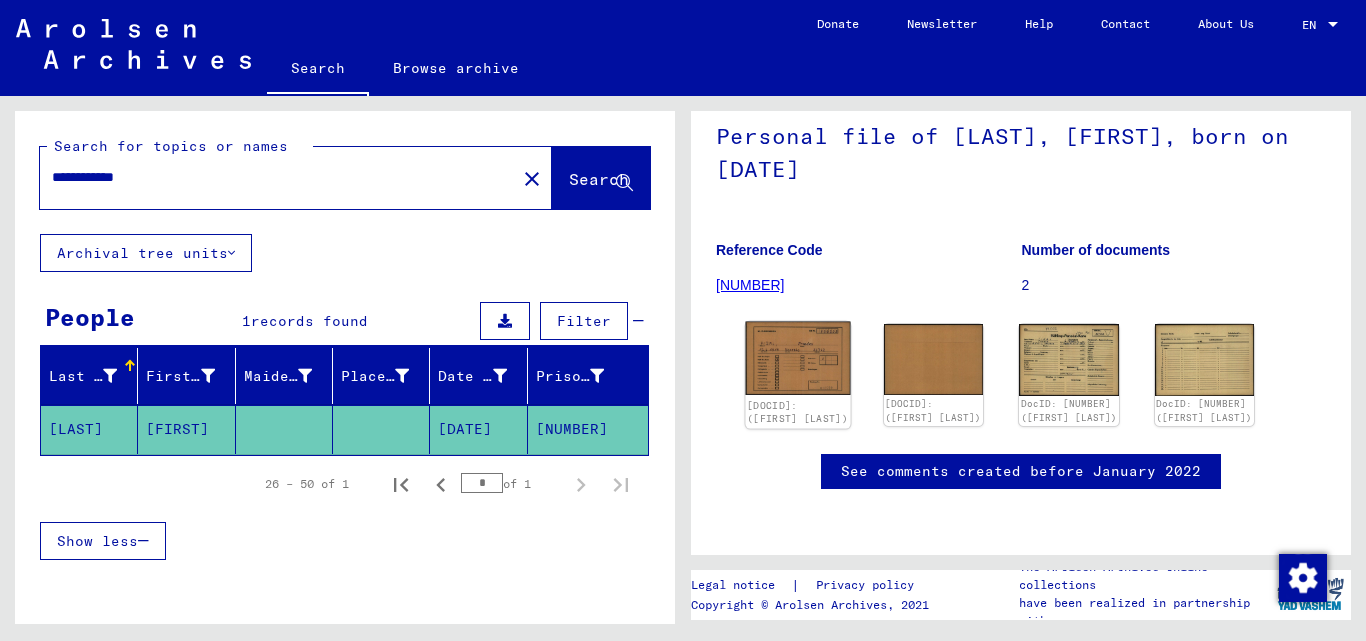 click 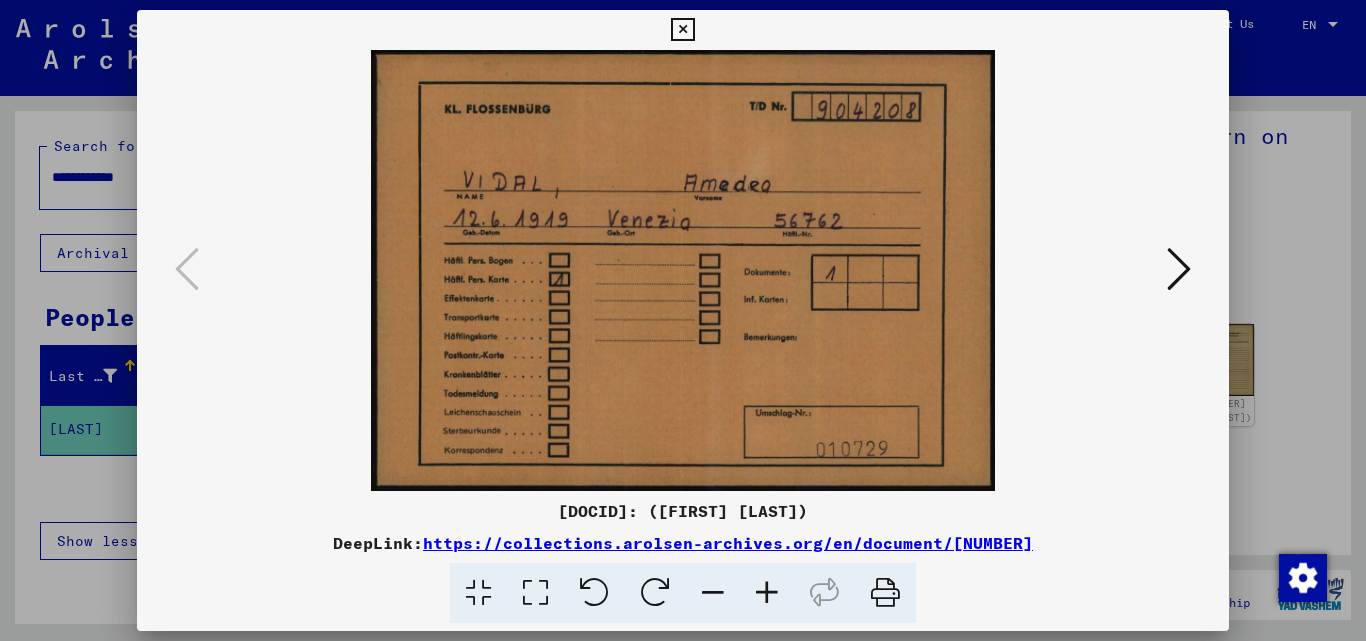 click at bounding box center [1179, 269] 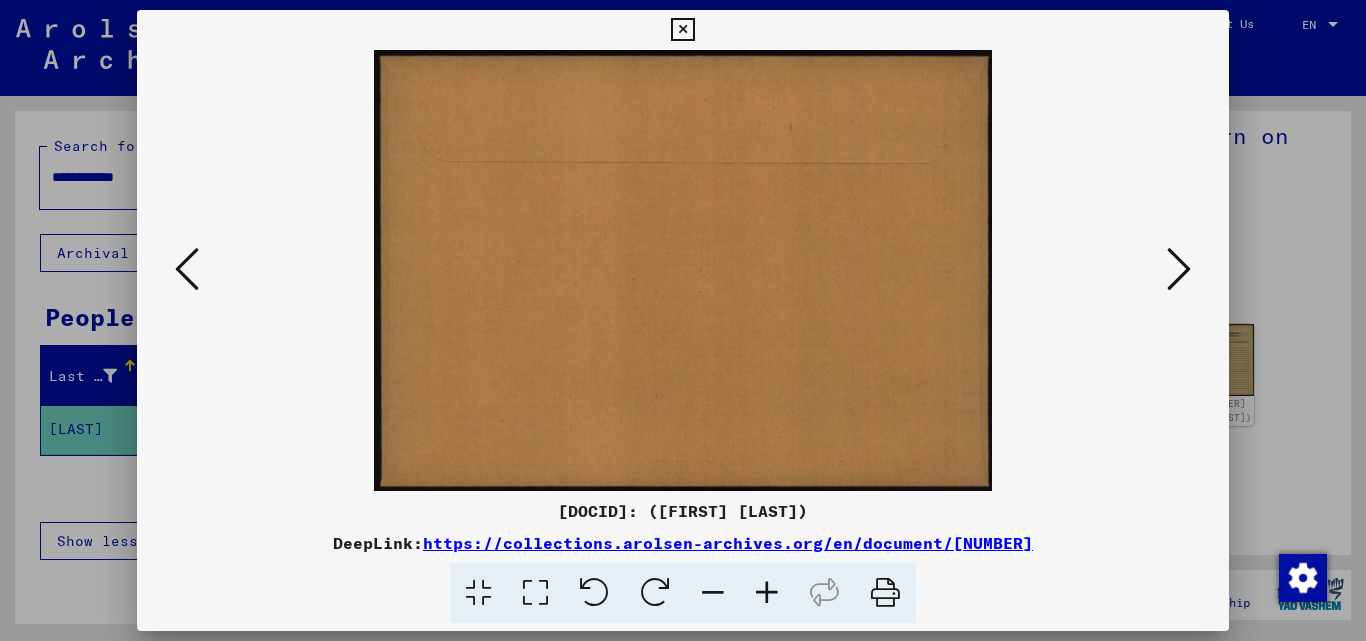 click at bounding box center (1179, 269) 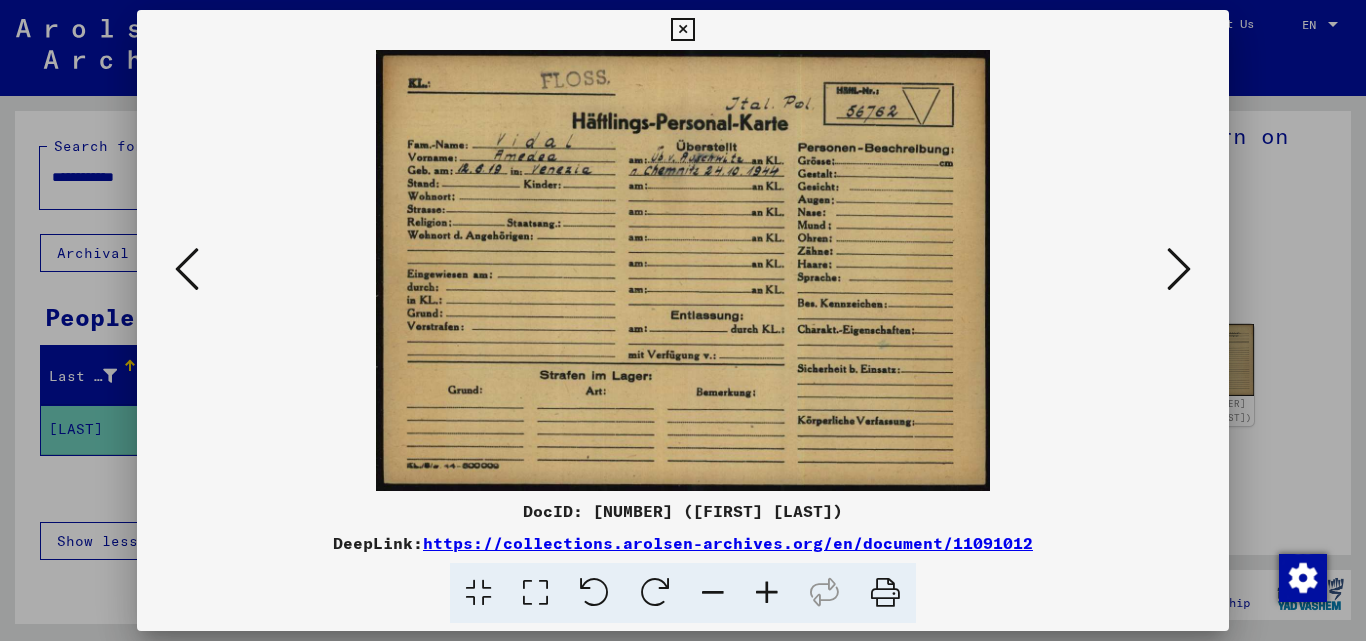 click at bounding box center [1179, 269] 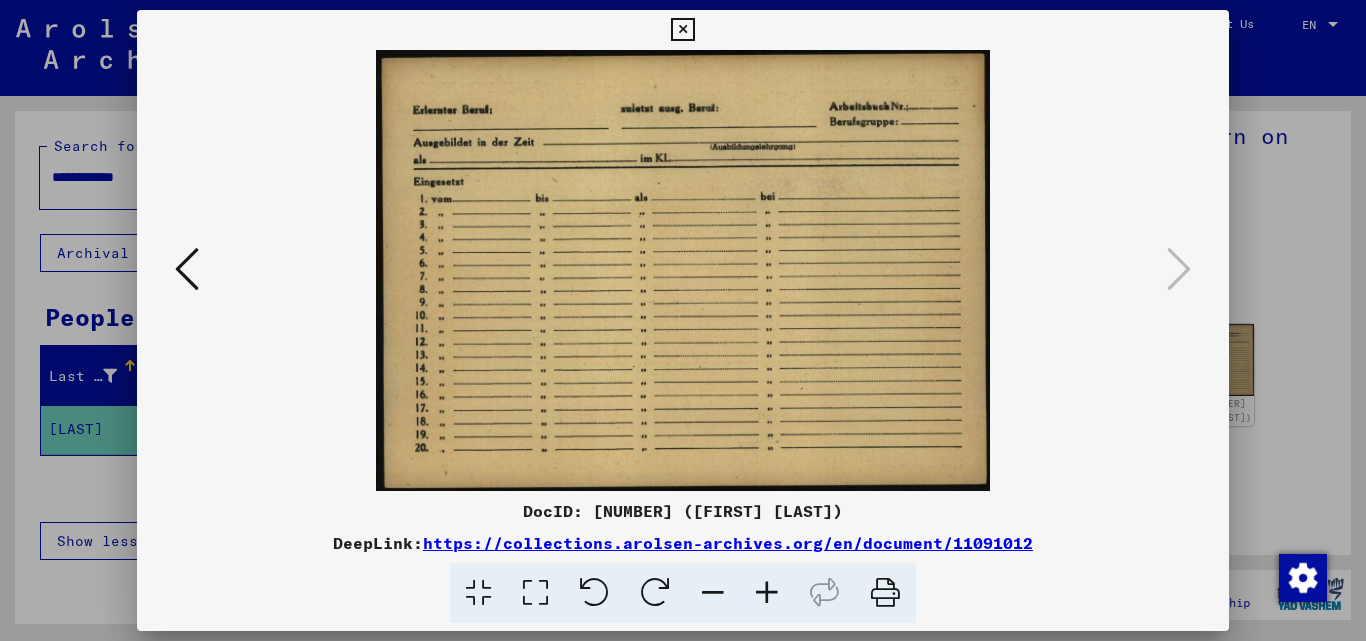 click at bounding box center (683, 320) 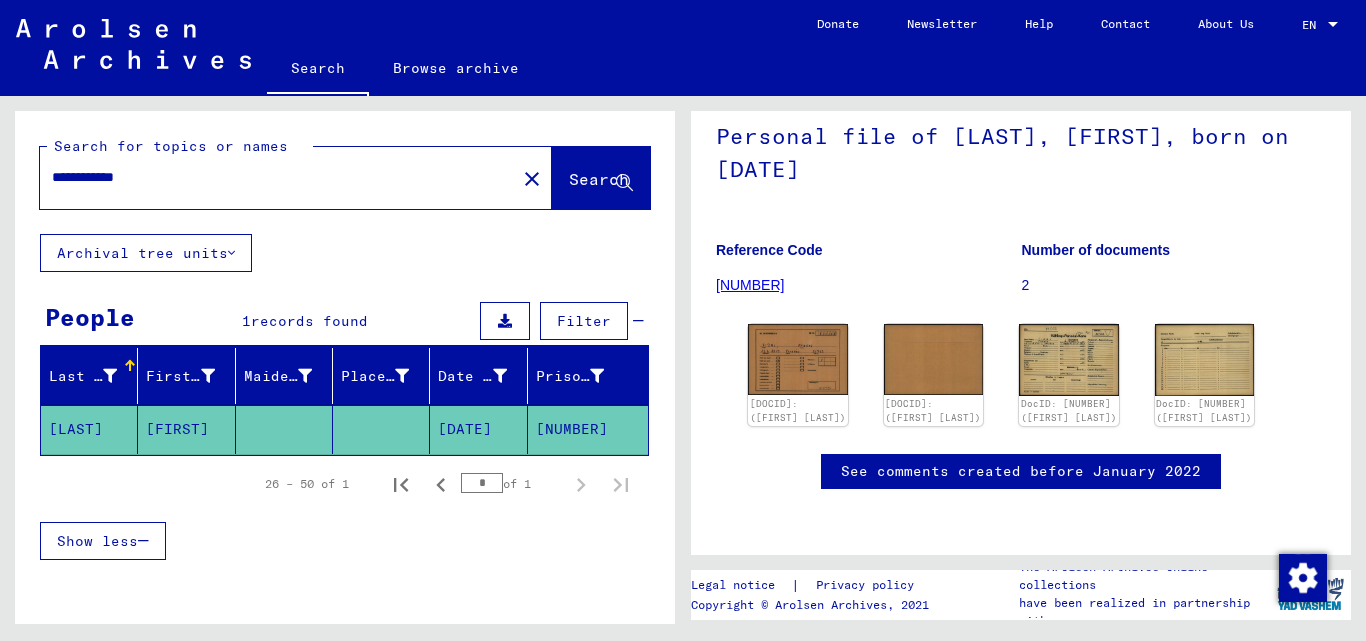 click on "close" 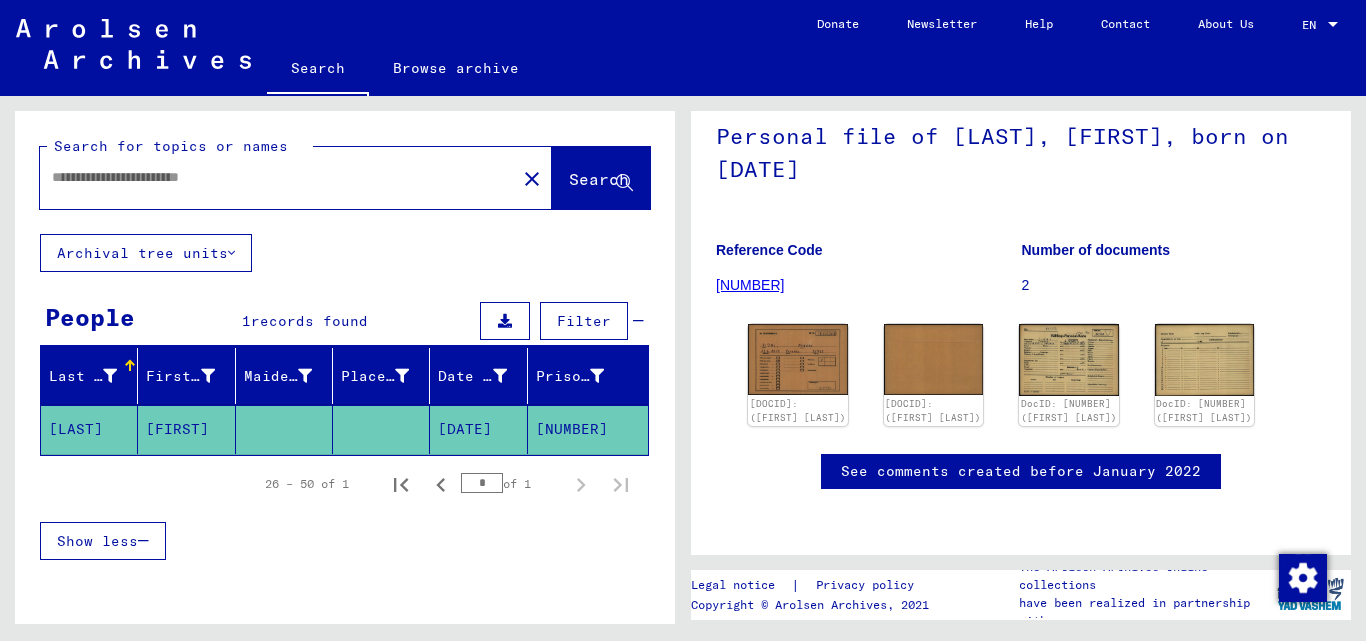 scroll, scrollTop: 0, scrollLeft: 0, axis: both 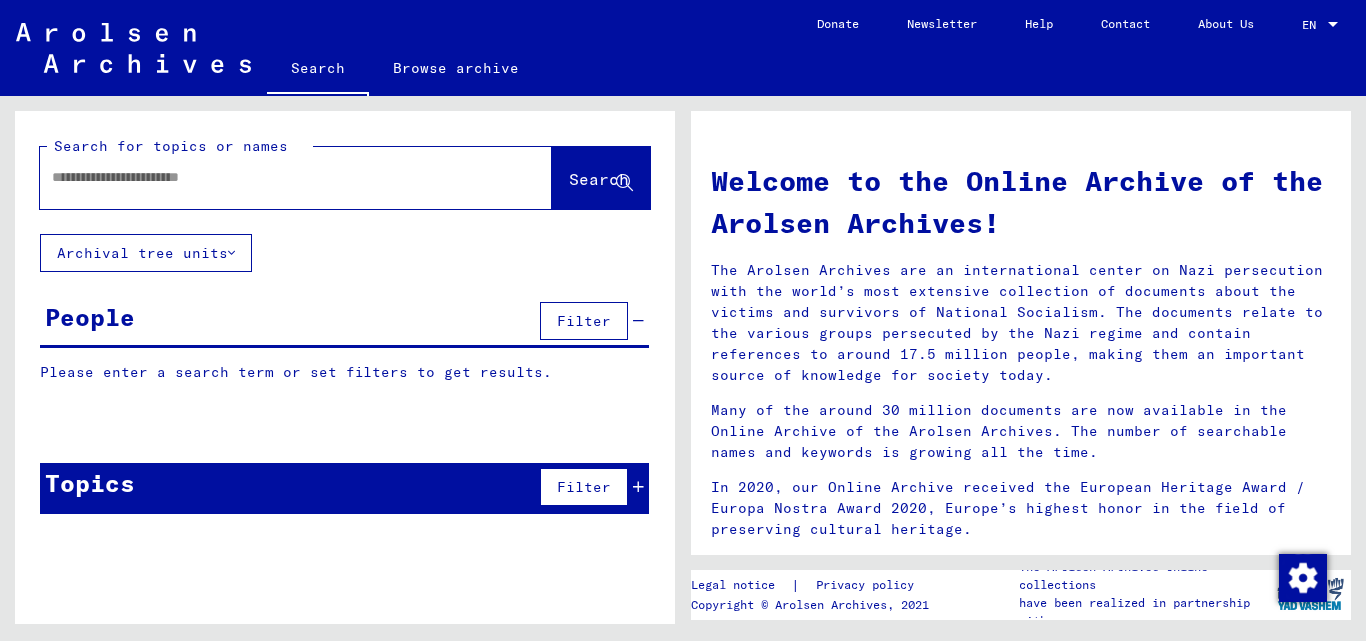 click 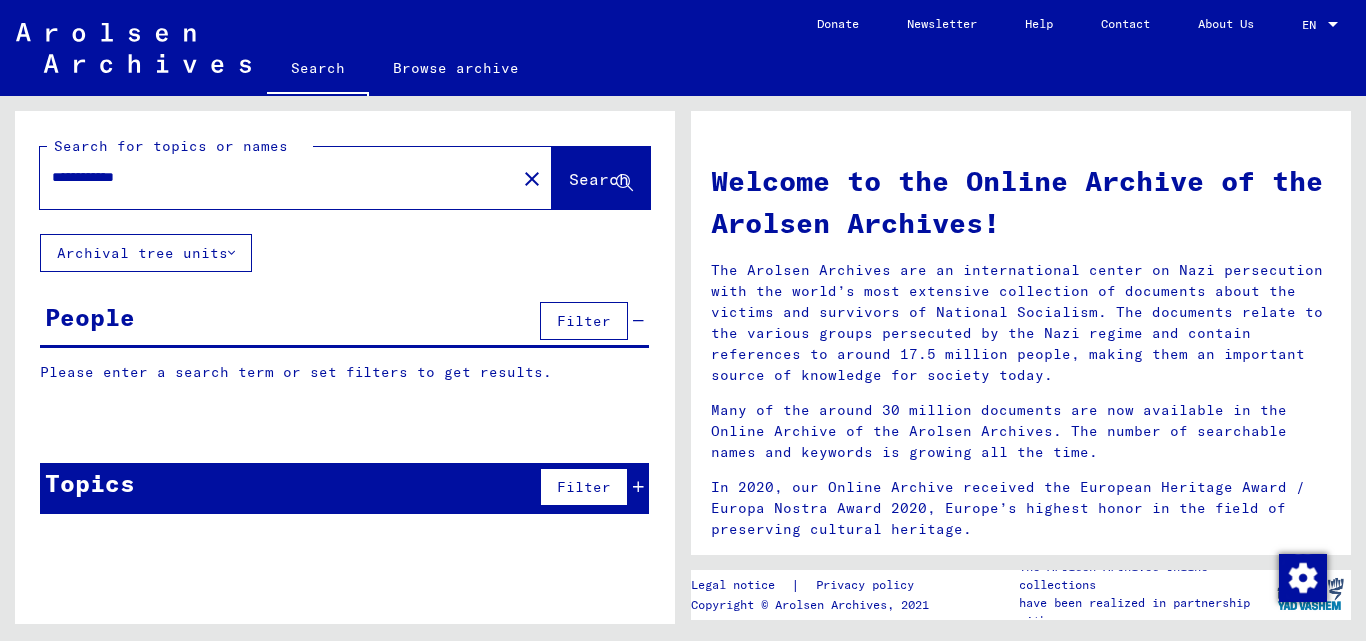 type on "**********" 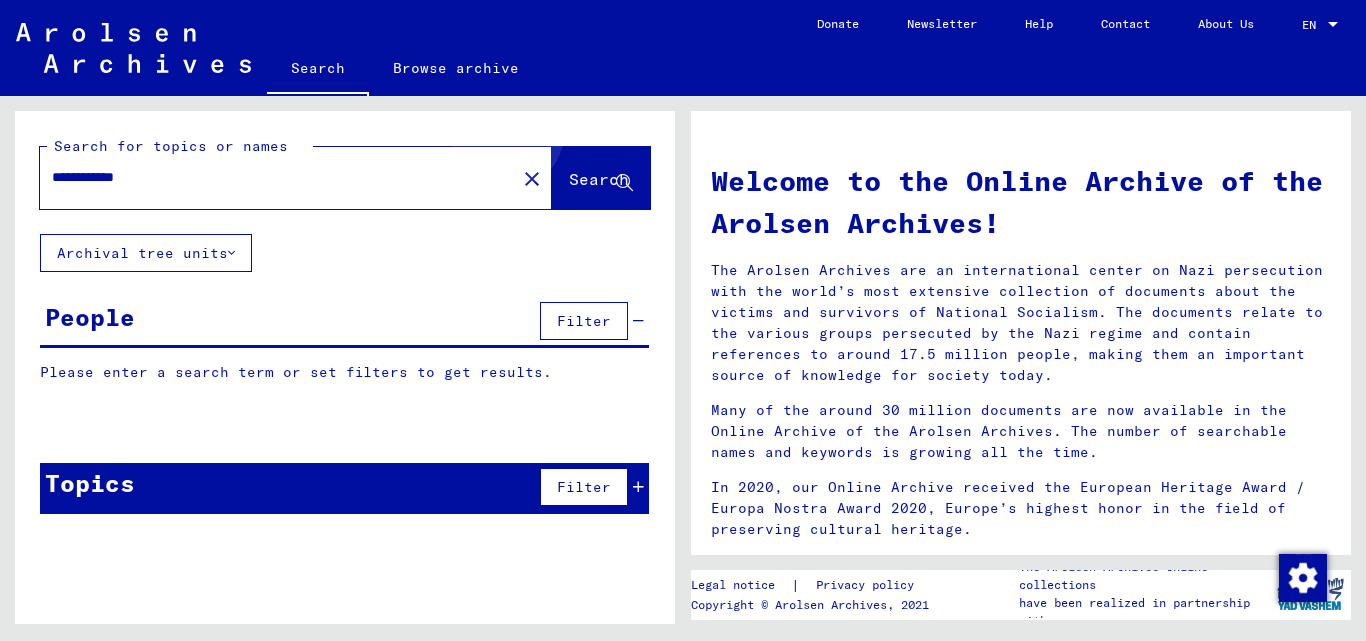 click on "Search" 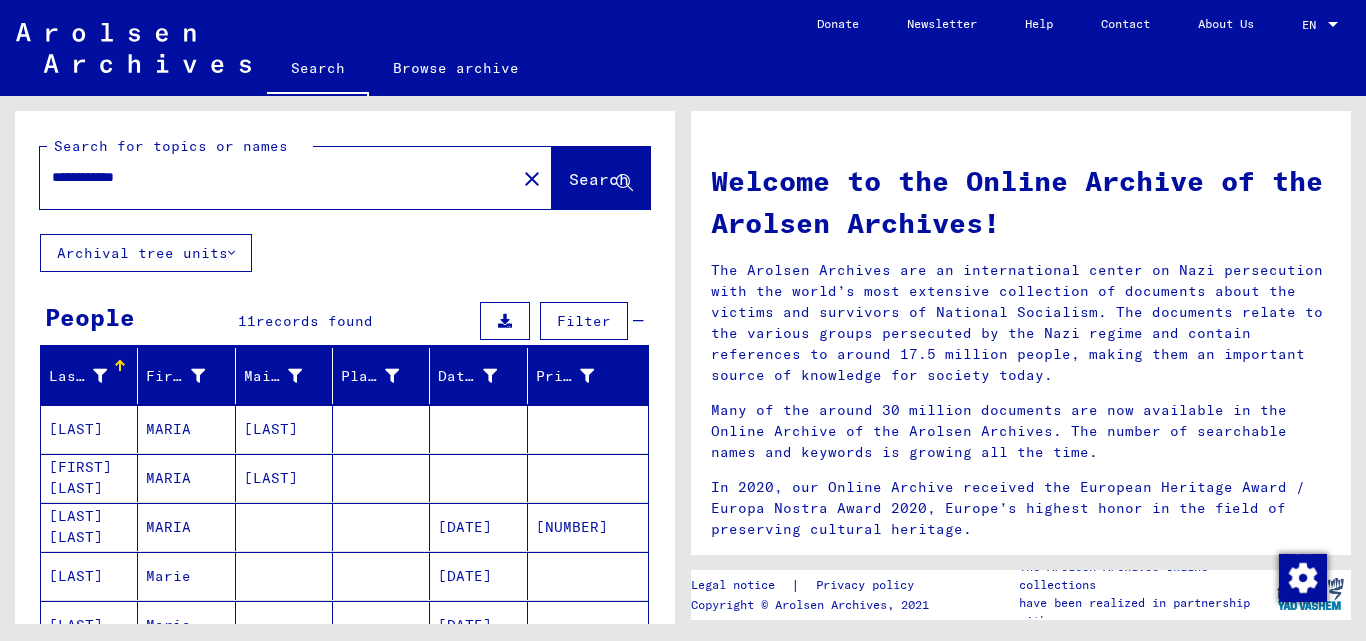 type 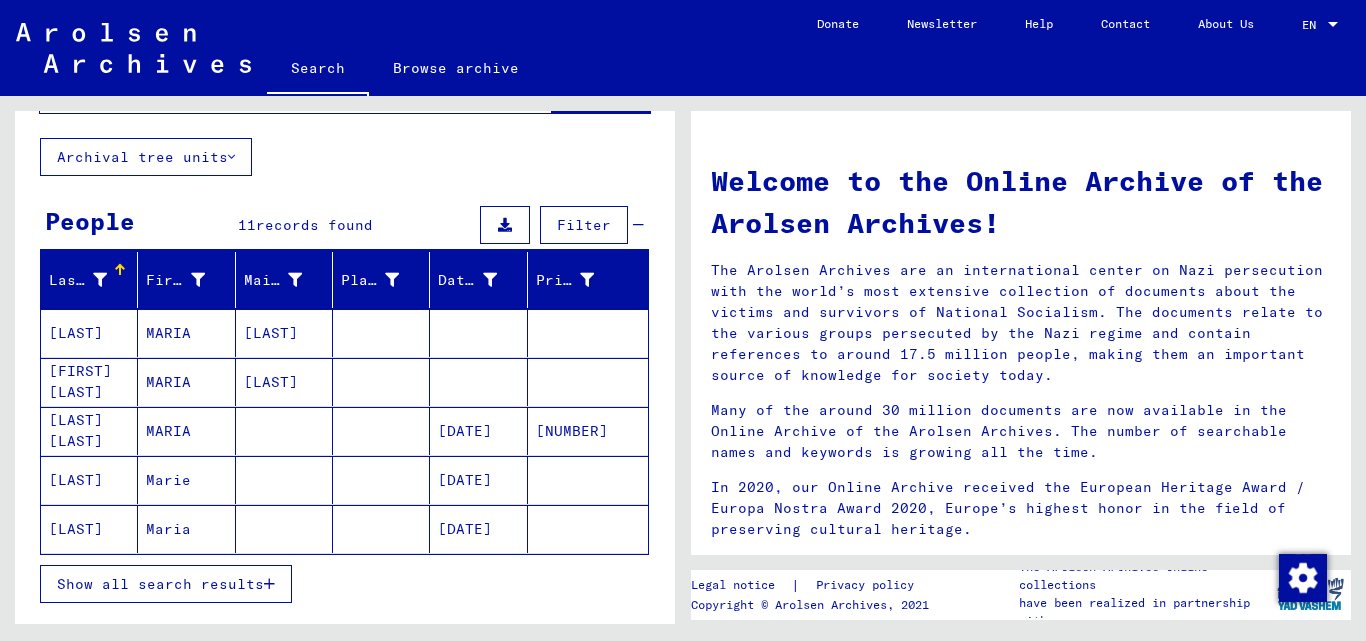 scroll, scrollTop: 160, scrollLeft: 0, axis: vertical 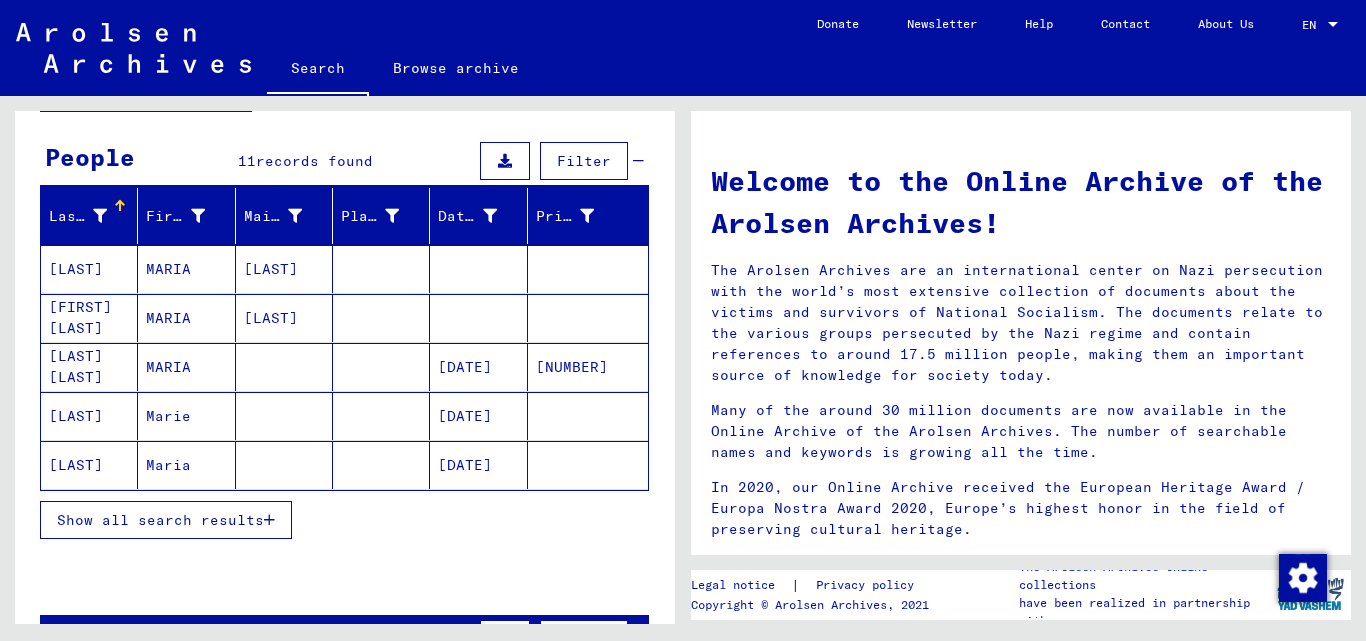 click on "Show all search results" at bounding box center [160, 520] 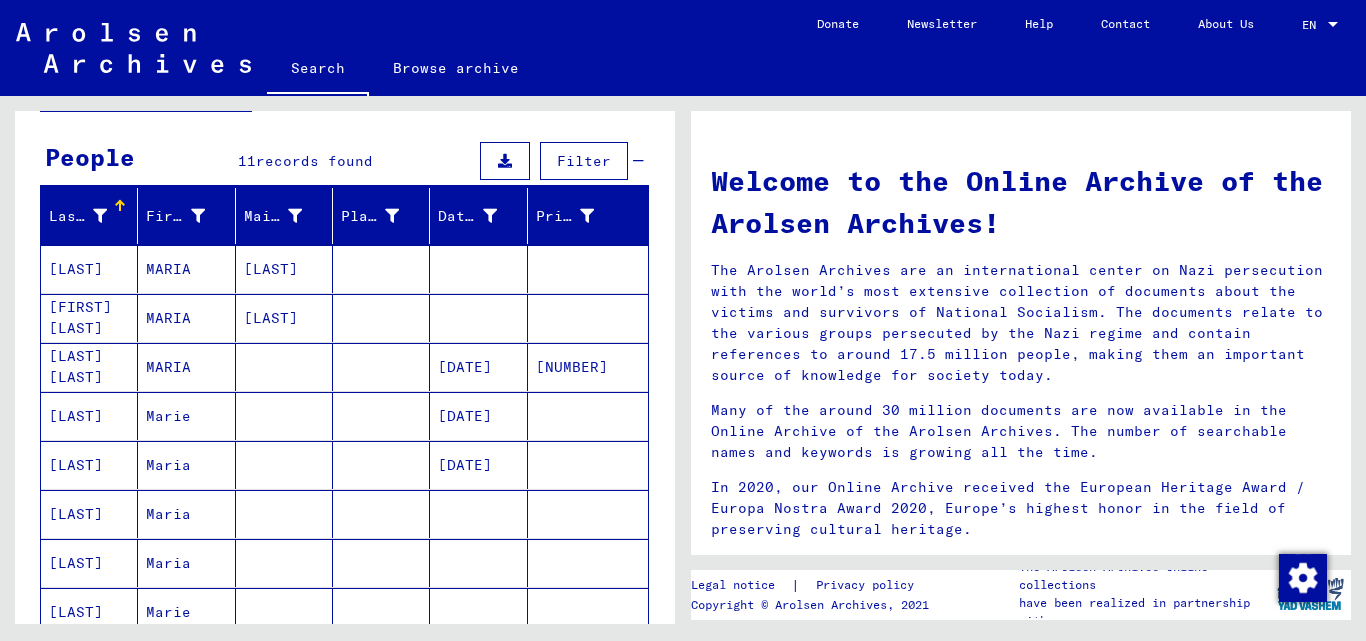click on "[LAST] [LAST]" at bounding box center (89, 416) 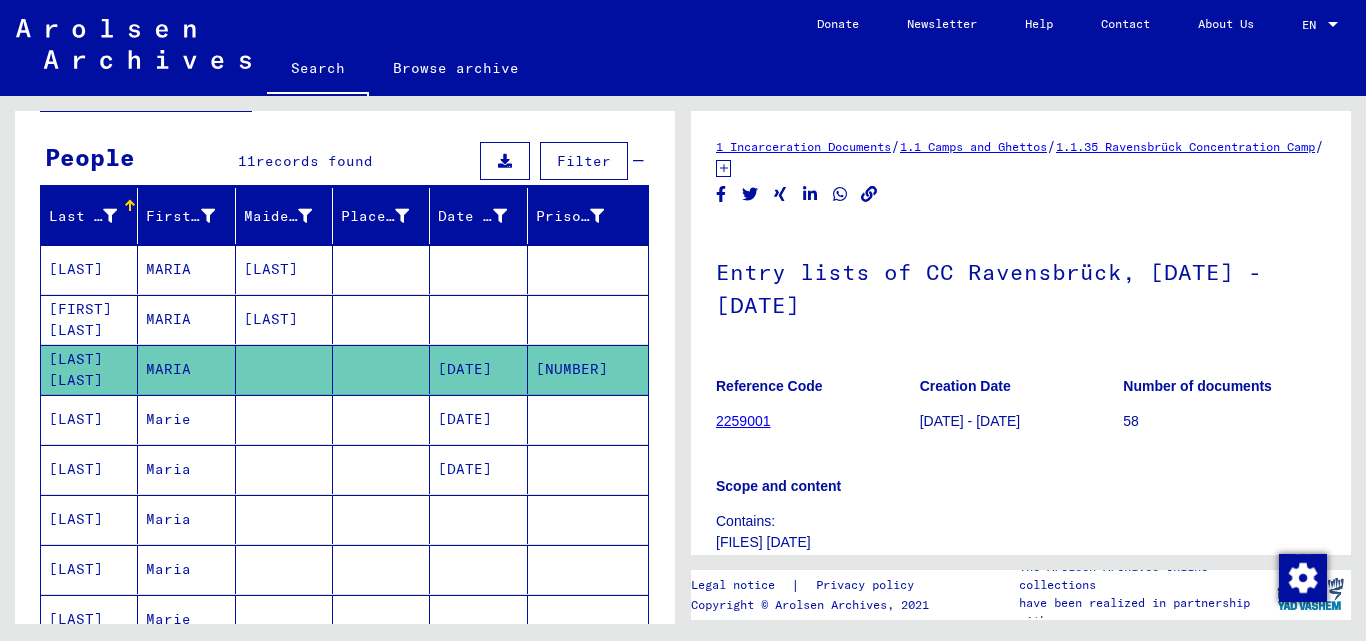 scroll, scrollTop: 0, scrollLeft: 0, axis: both 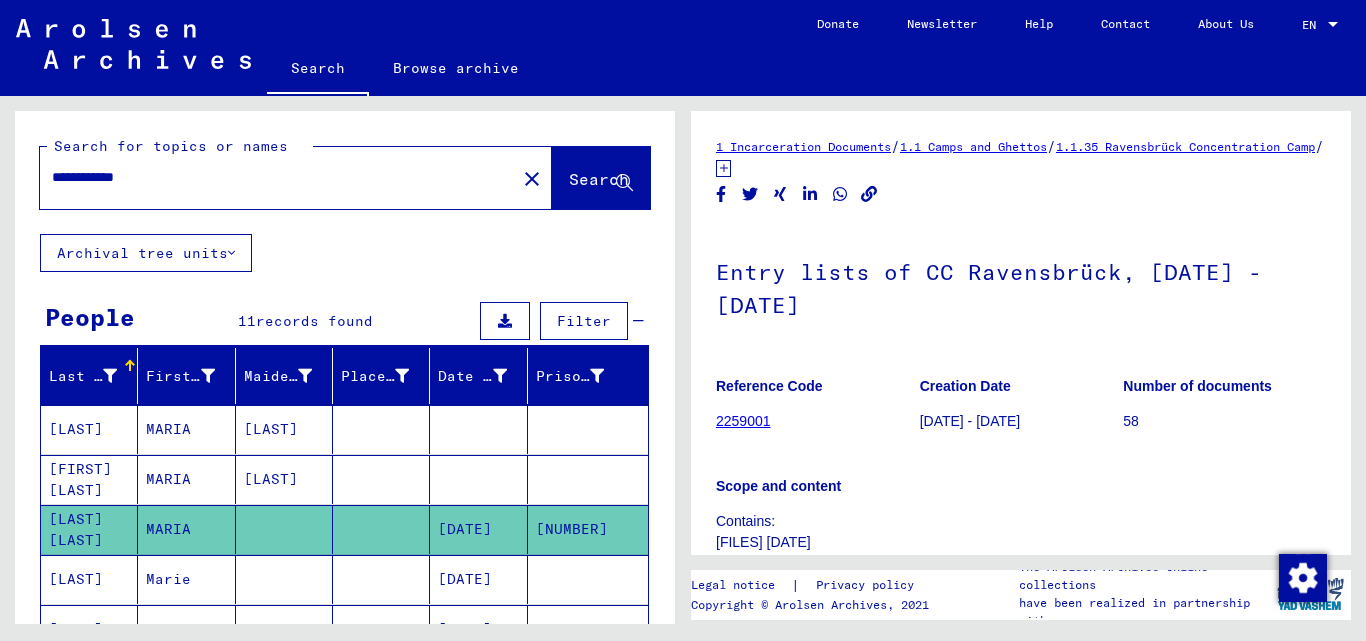 click on "close" 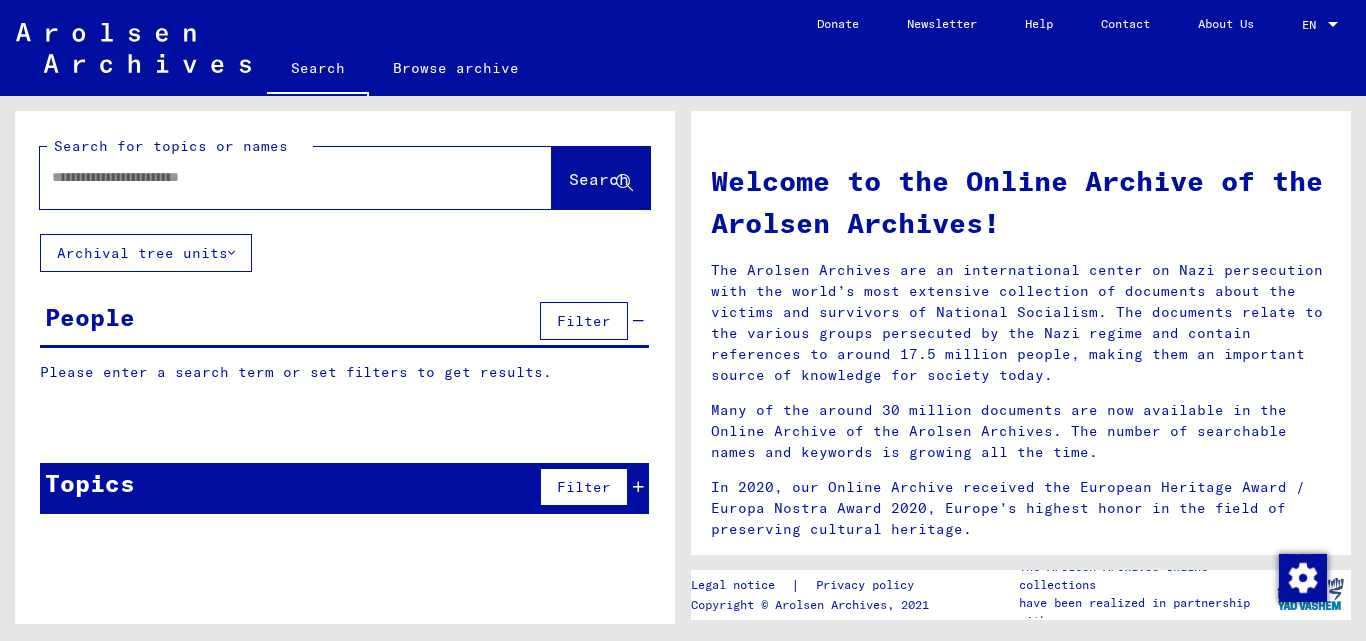 click at bounding box center [272, 177] 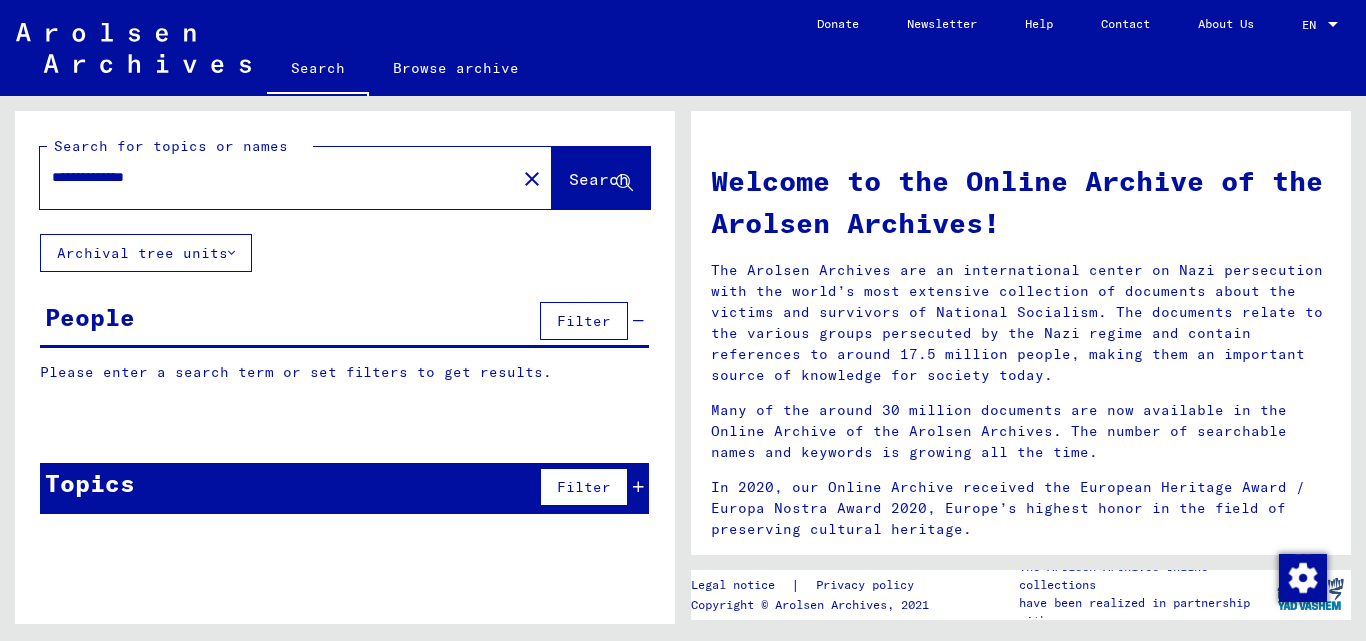 type on "**********" 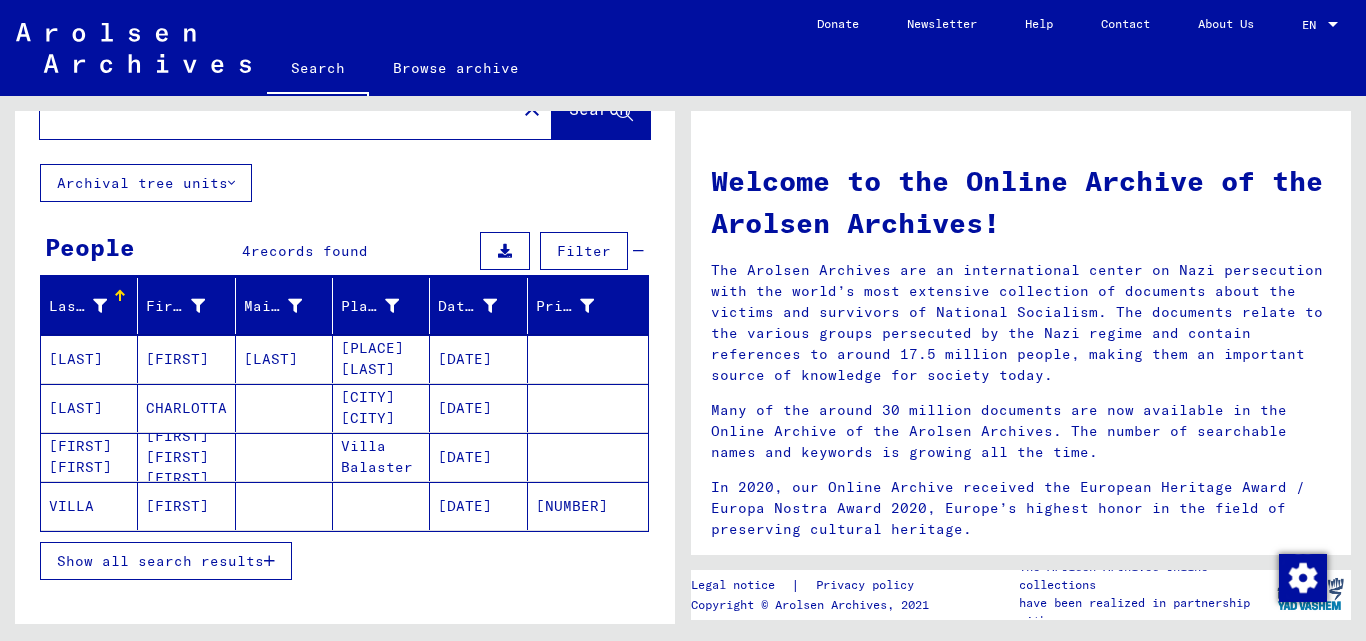 scroll, scrollTop: 63, scrollLeft: 0, axis: vertical 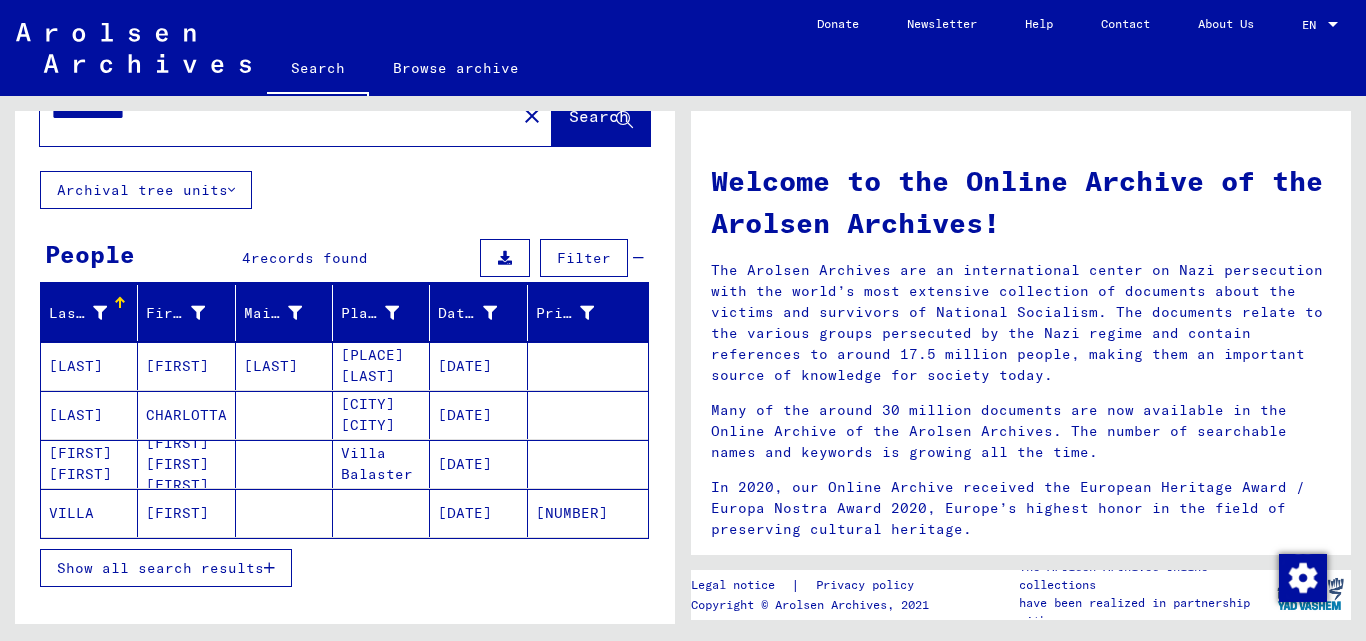 click on "VILLA" 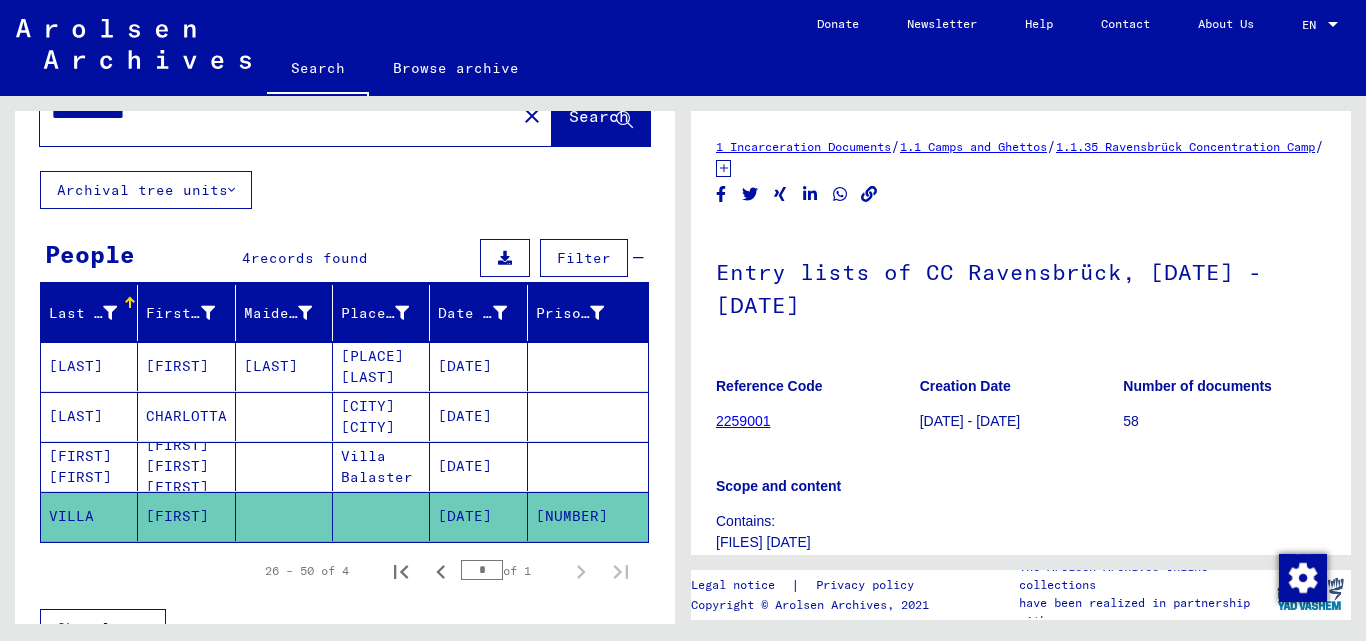 scroll, scrollTop: 0, scrollLeft: 0, axis: both 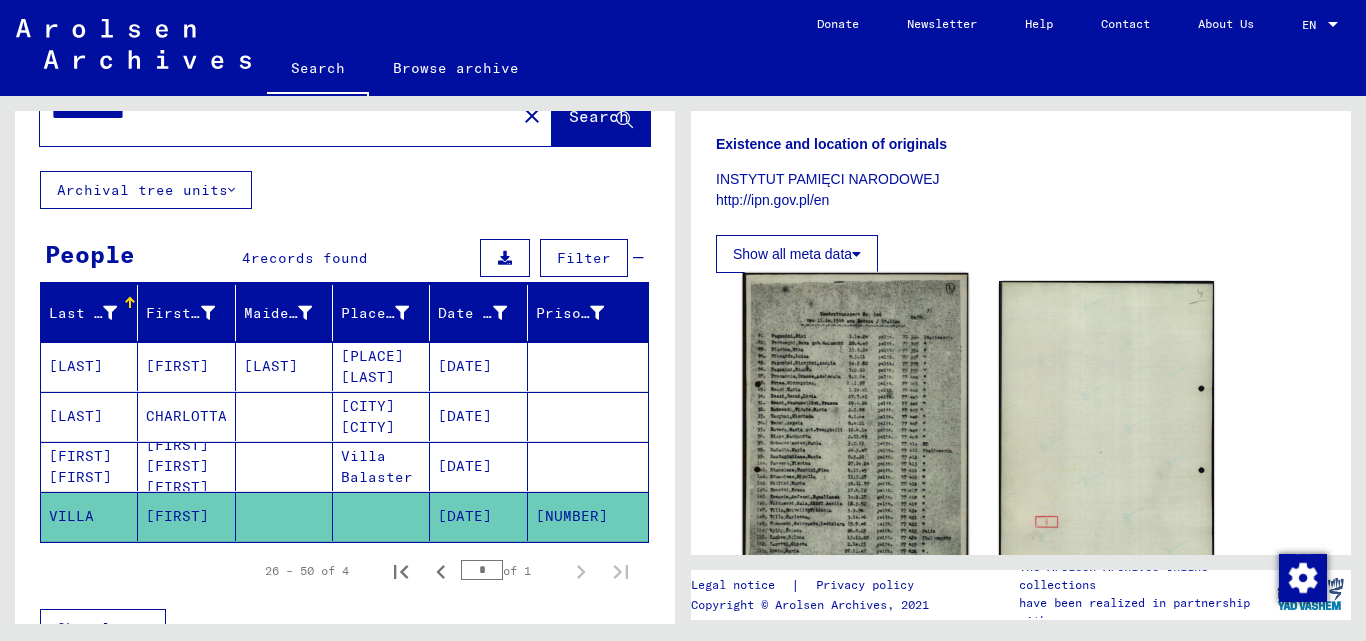 click 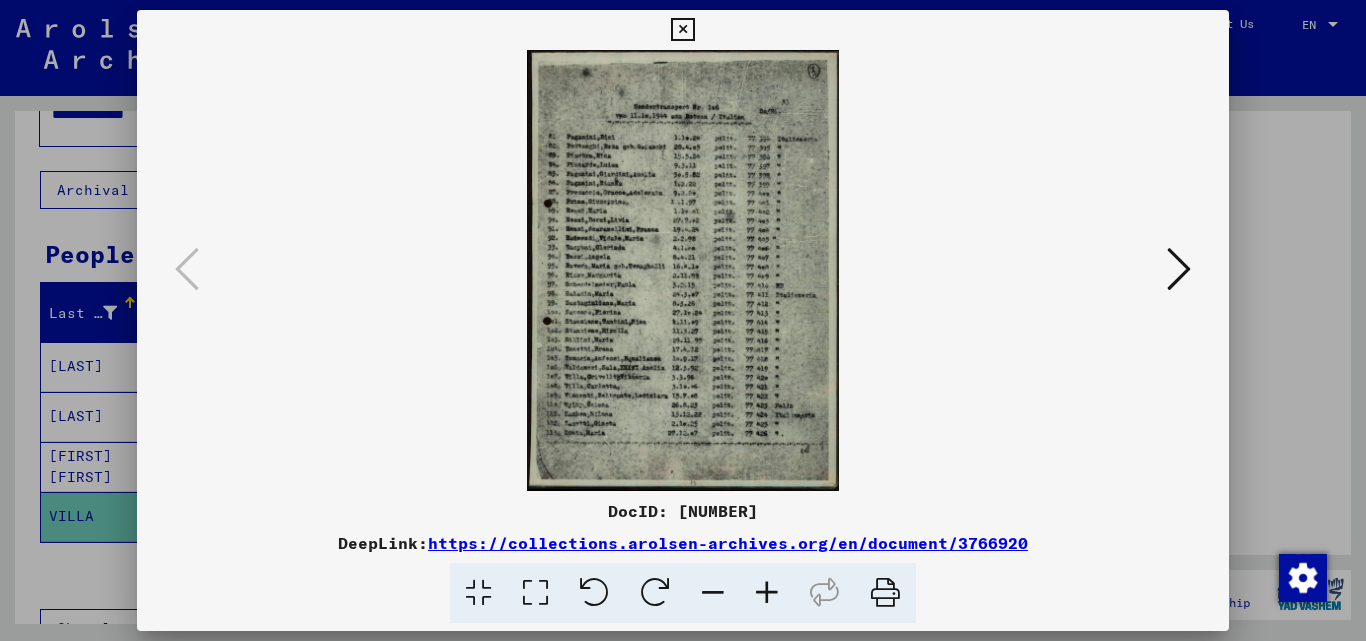 click at bounding box center (767, 593) 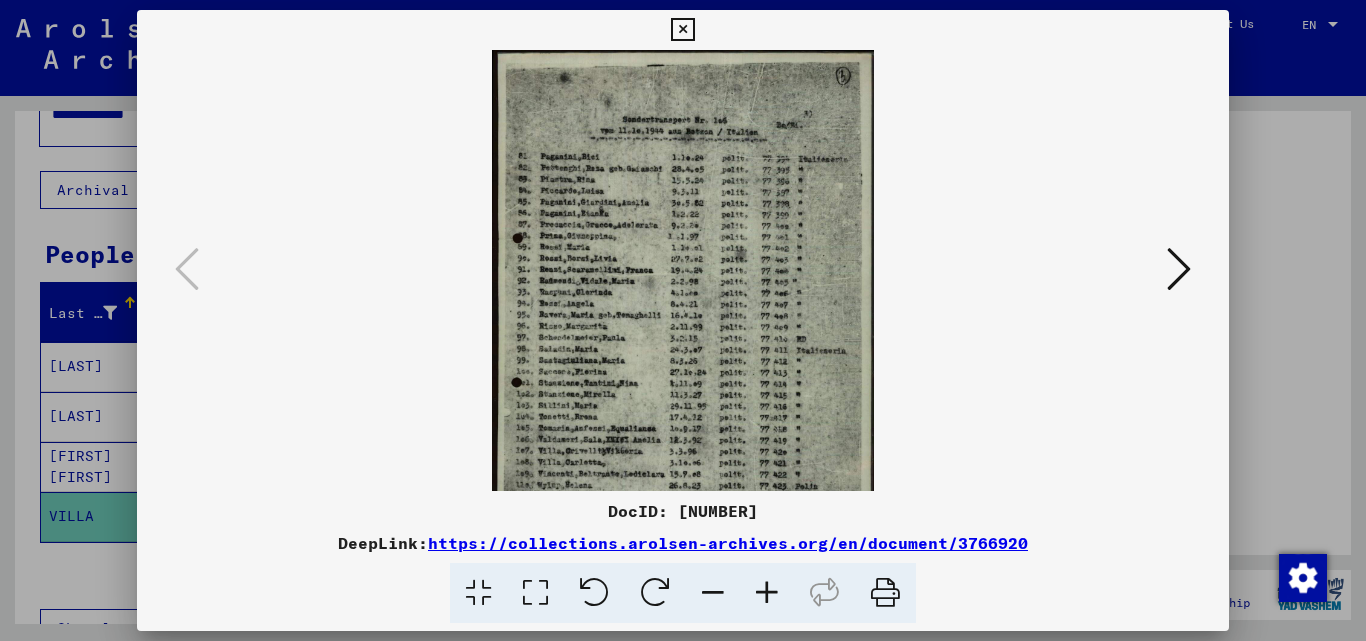 click at bounding box center [767, 593] 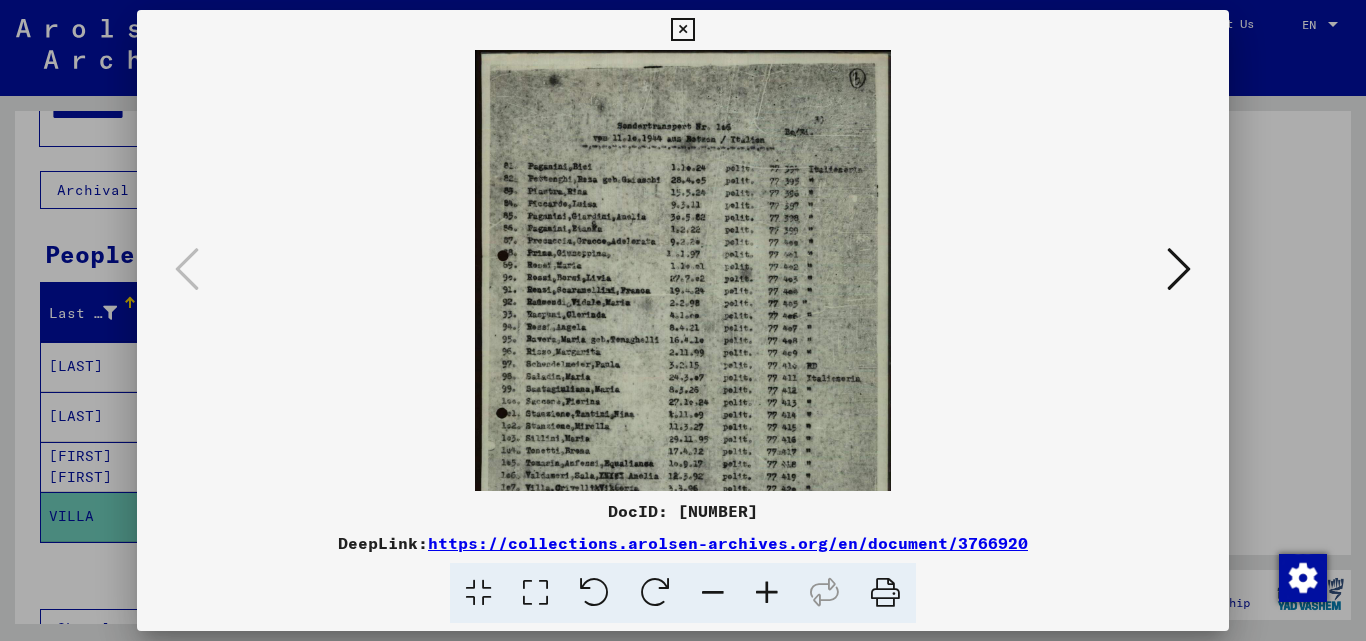 click at bounding box center (767, 593) 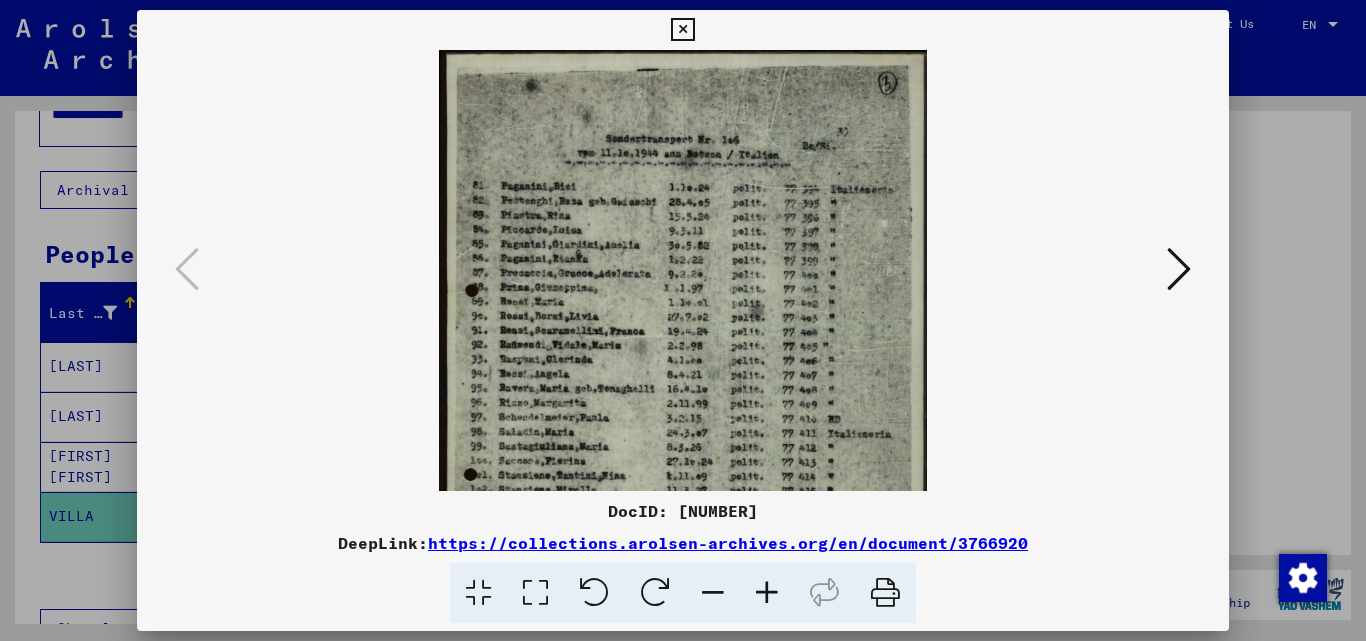 click at bounding box center (767, 593) 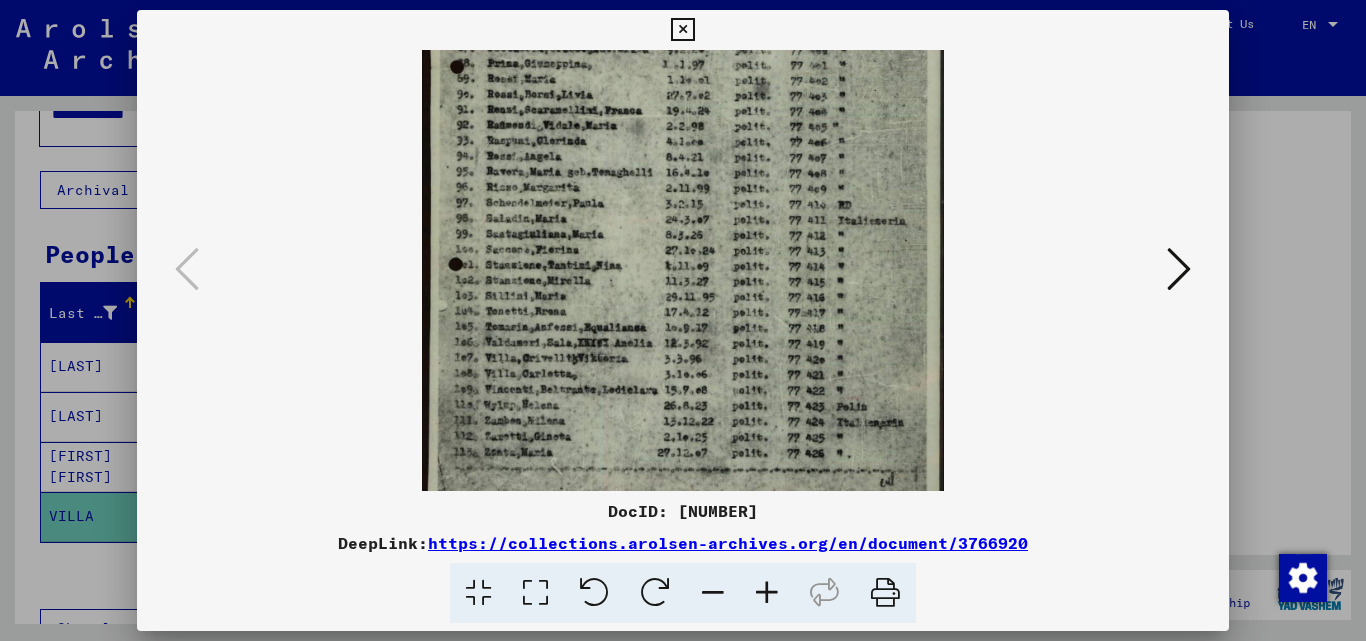 scroll, scrollTop: 248, scrollLeft: 0, axis: vertical 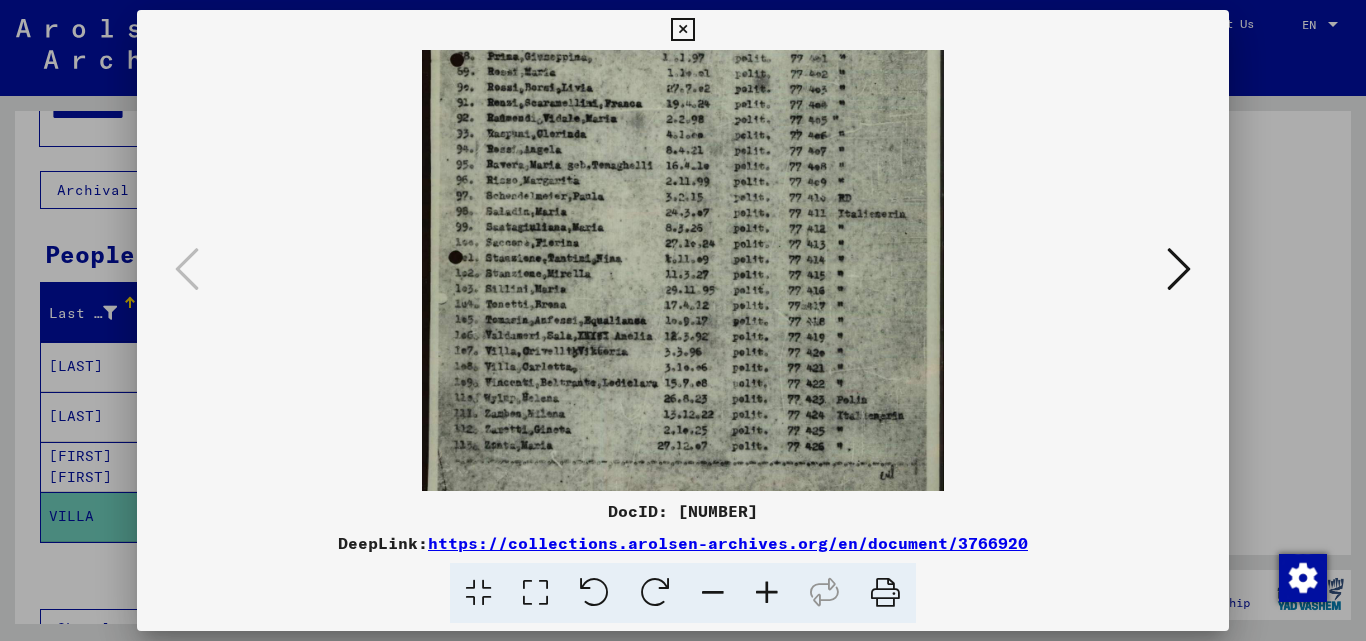 drag, startPoint x: 669, startPoint y: 412, endPoint x: 697, endPoint y: 164, distance: 249.57564 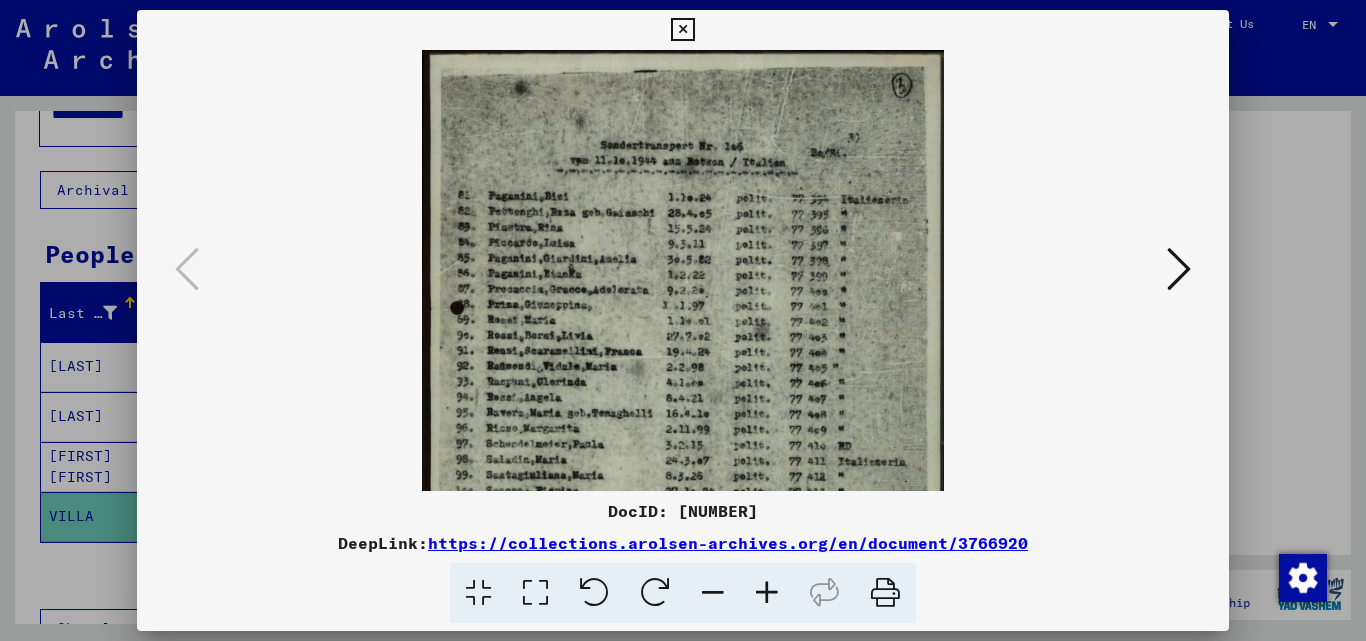 drag, startPoint x: 750, startPoint y: 191, endPoint x: 675, endPoint y: 544, distance: 360.8795 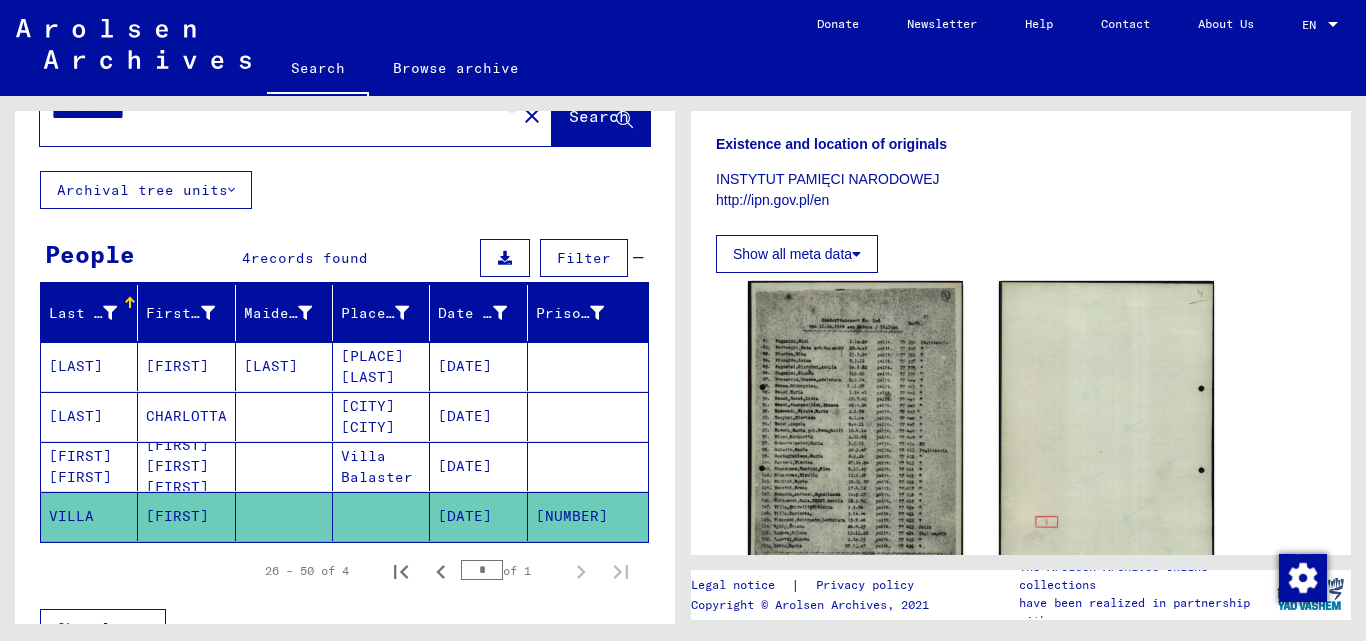 click on "close" 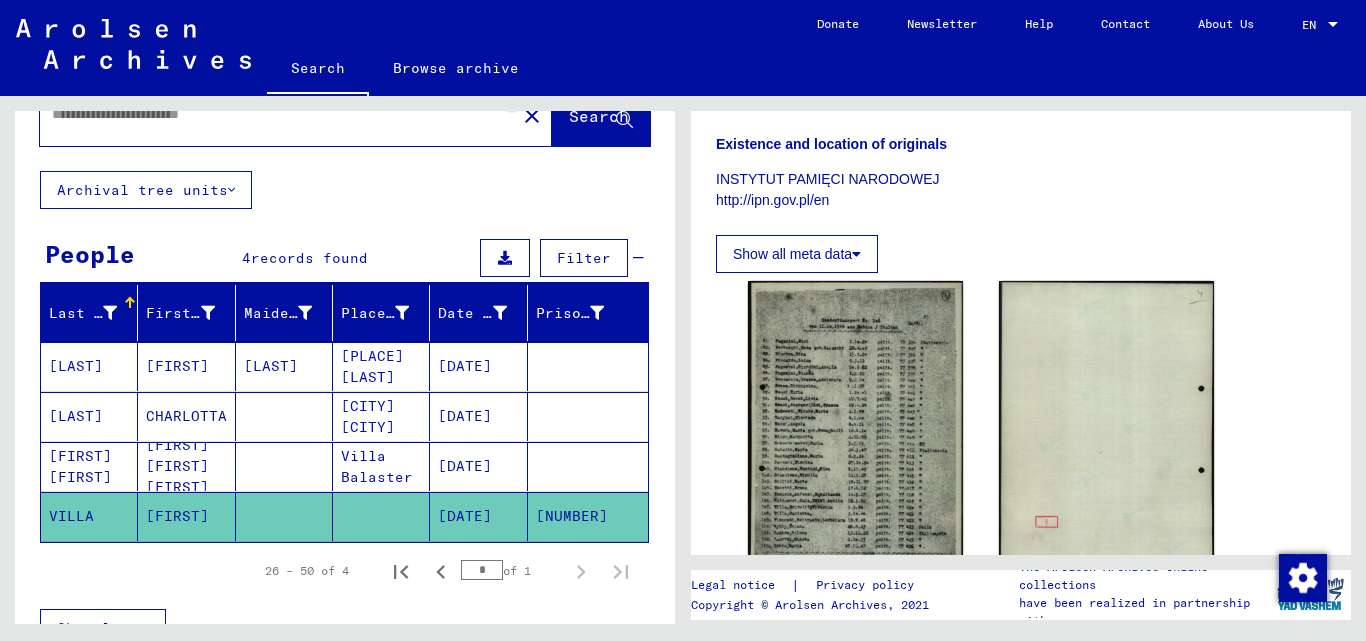 scroll, scrollTop: 0, scrollLeft: 0, axis: both 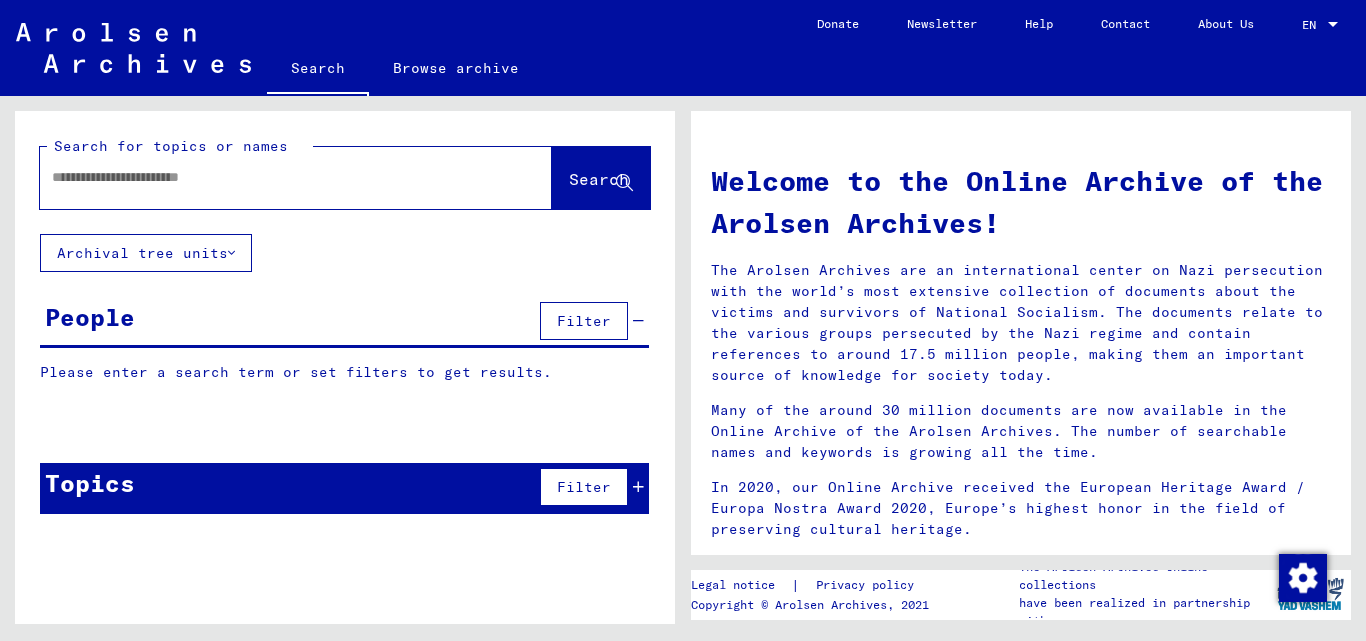 click at bounding box center (272, 177) 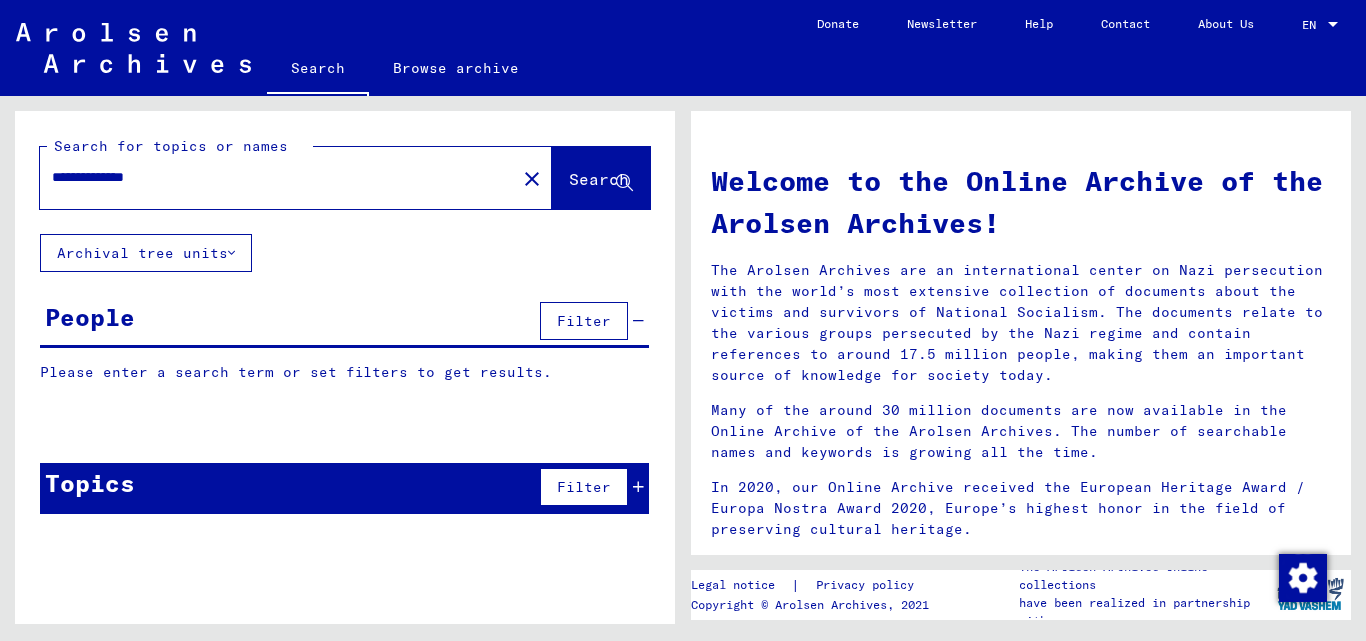 type on "**********" 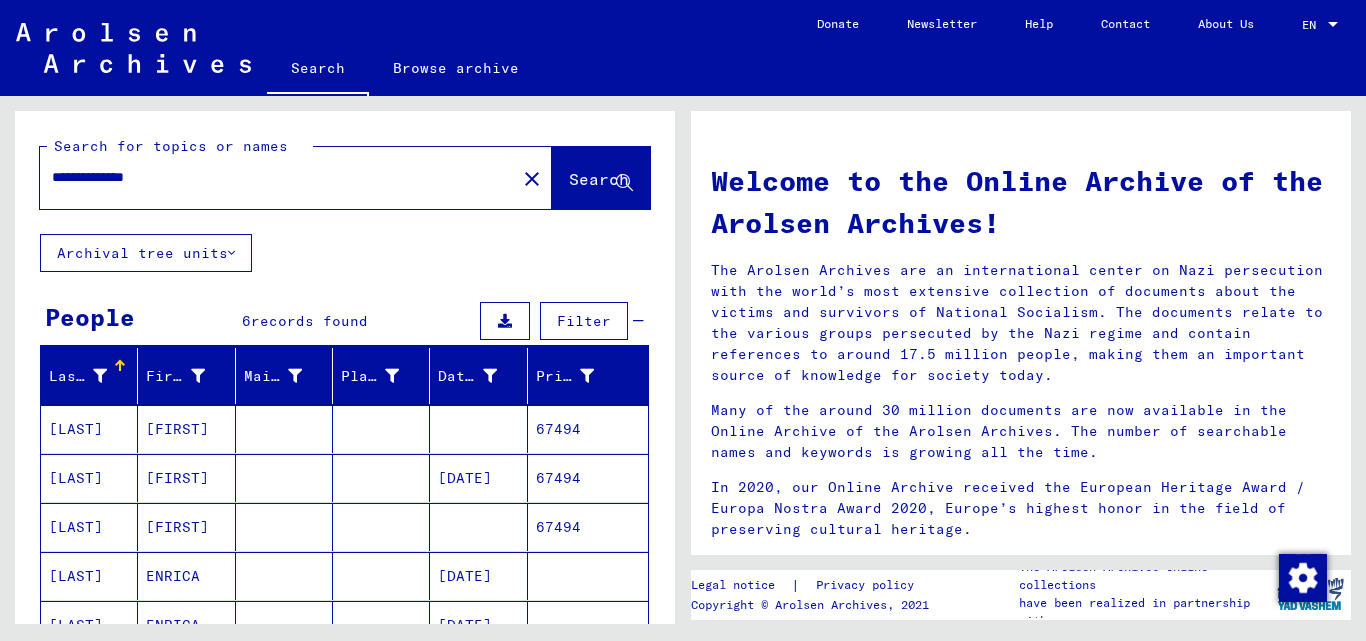click on "[FIRST]" at bounding box center [186, 478] 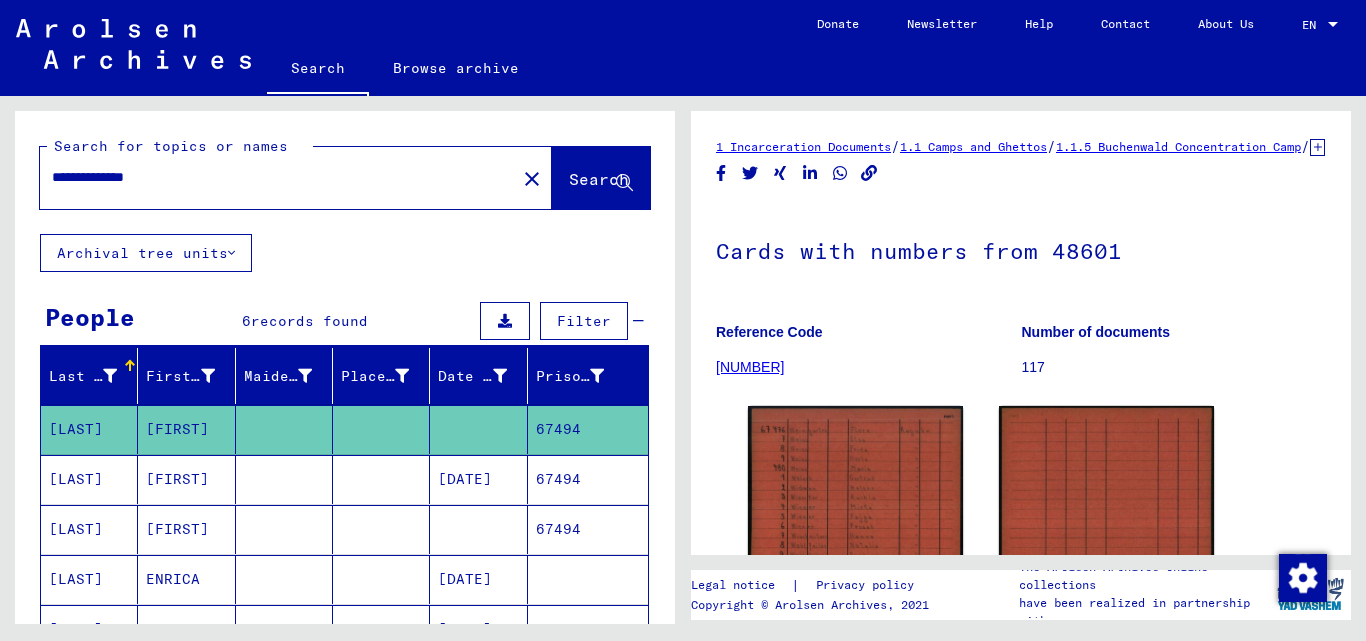 scroll, scrollTop: 0, scrollLeft: 0, axis: both 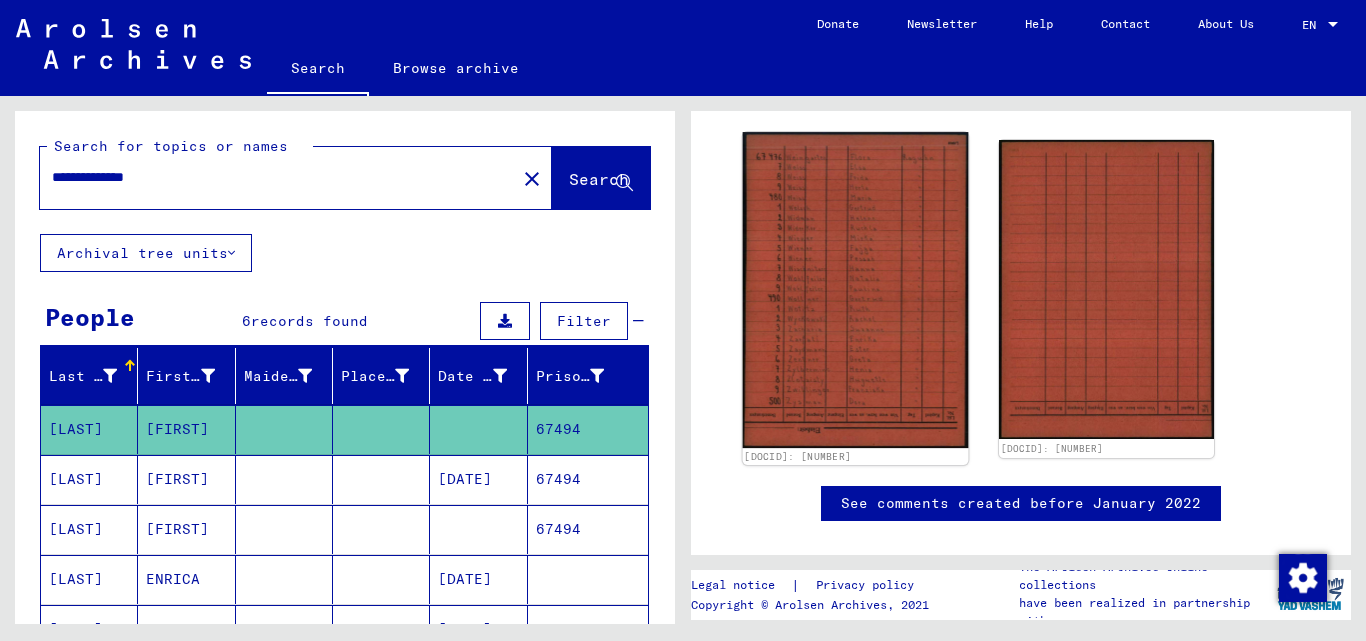 click 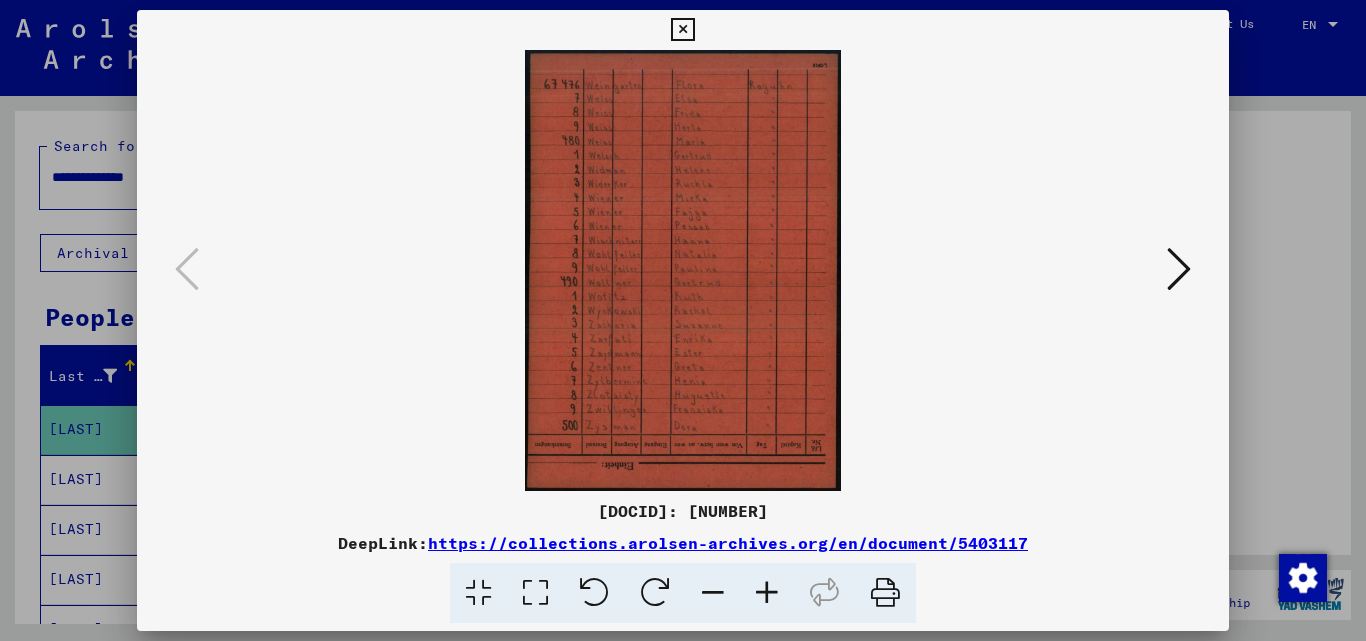 click at bounding box center [683, 320] 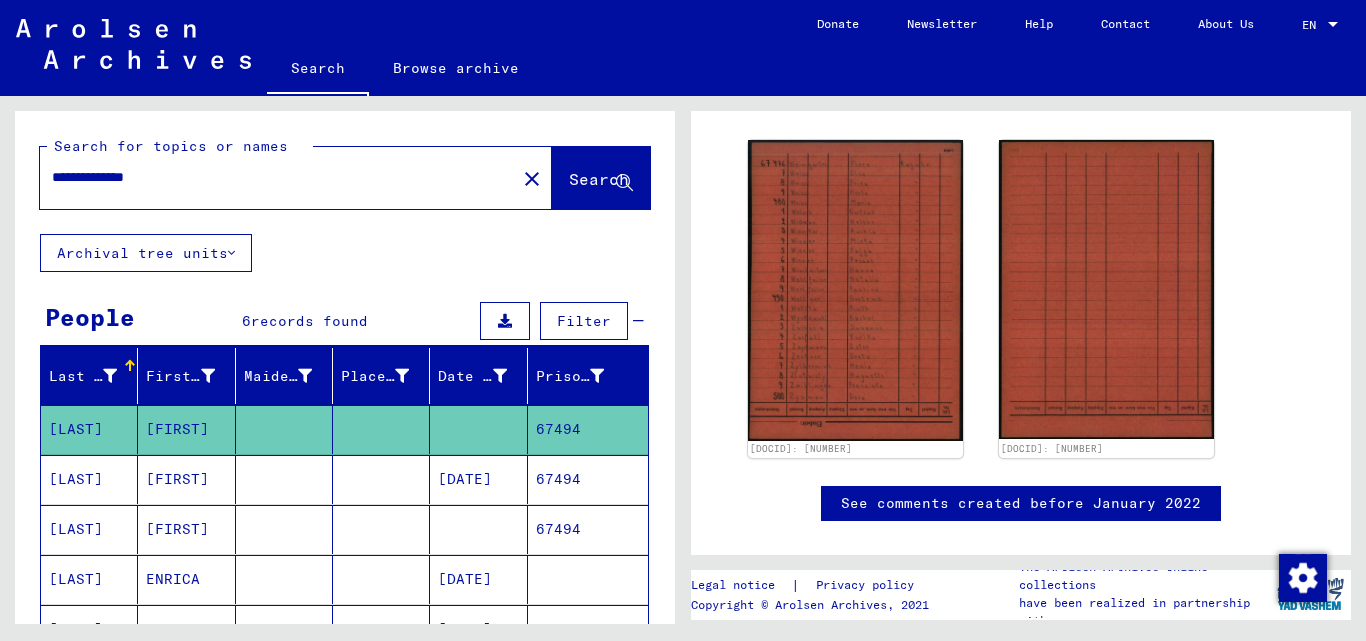 click at bounding box center [284, 529] 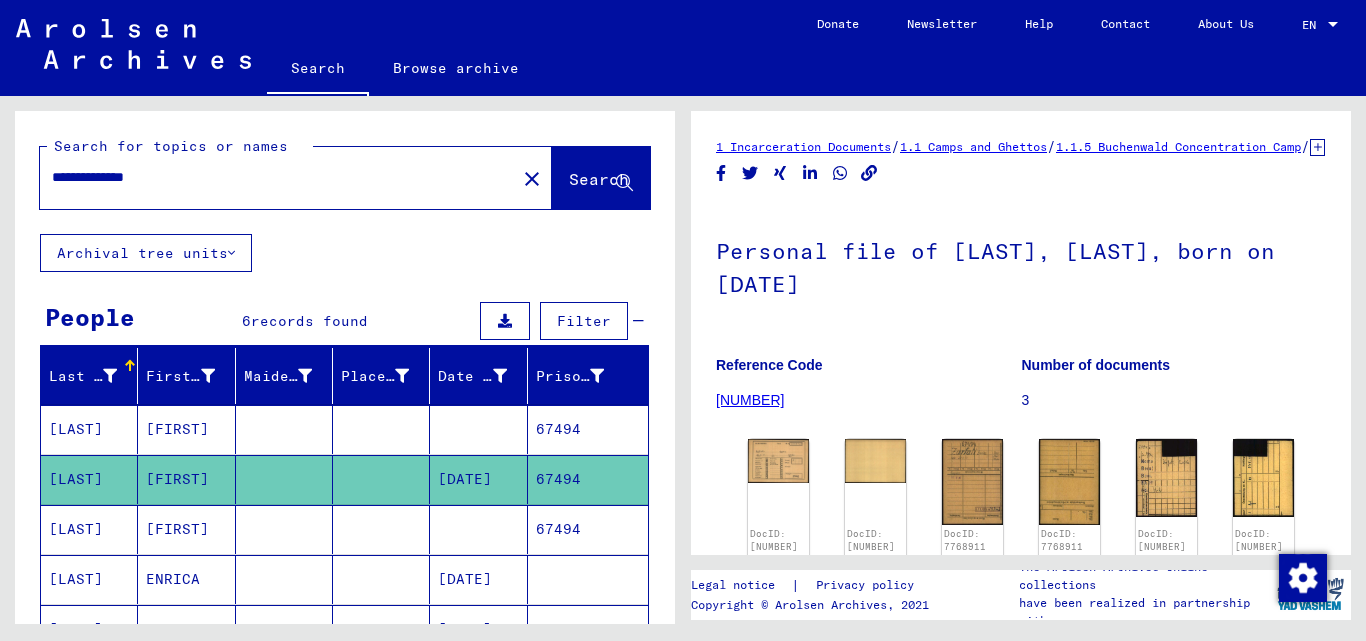 scroll, scrollTop: 0, scrollLeft: 0, axis: both 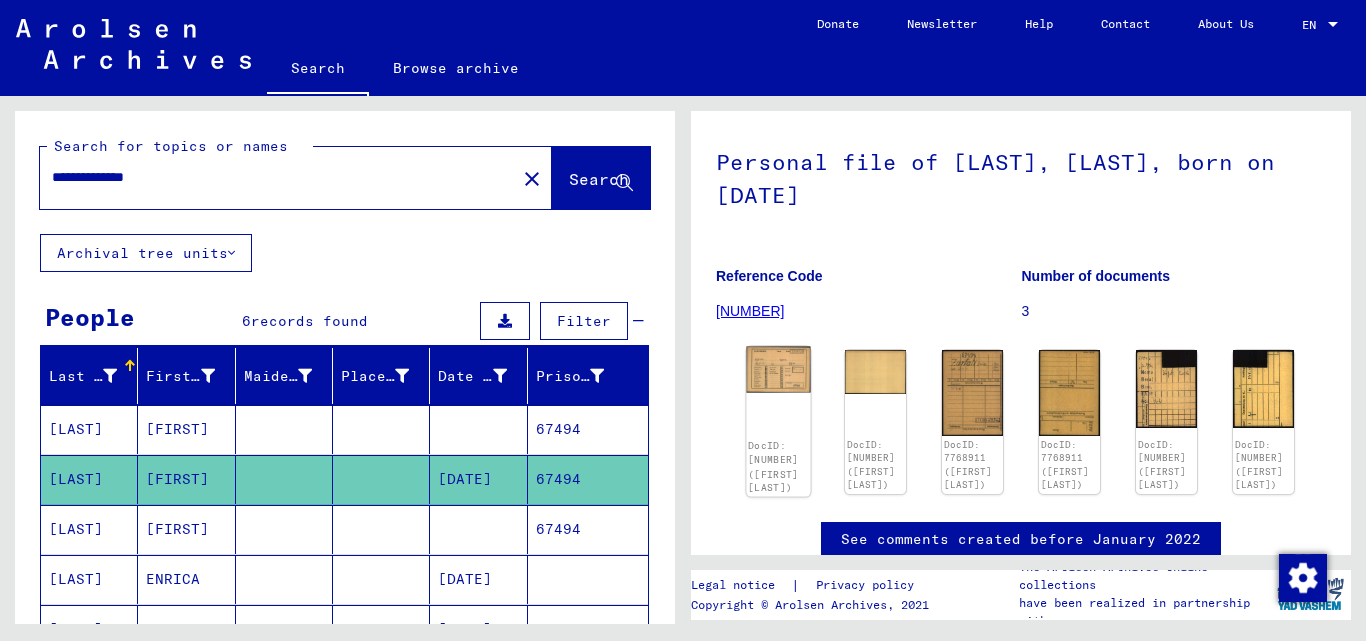 click 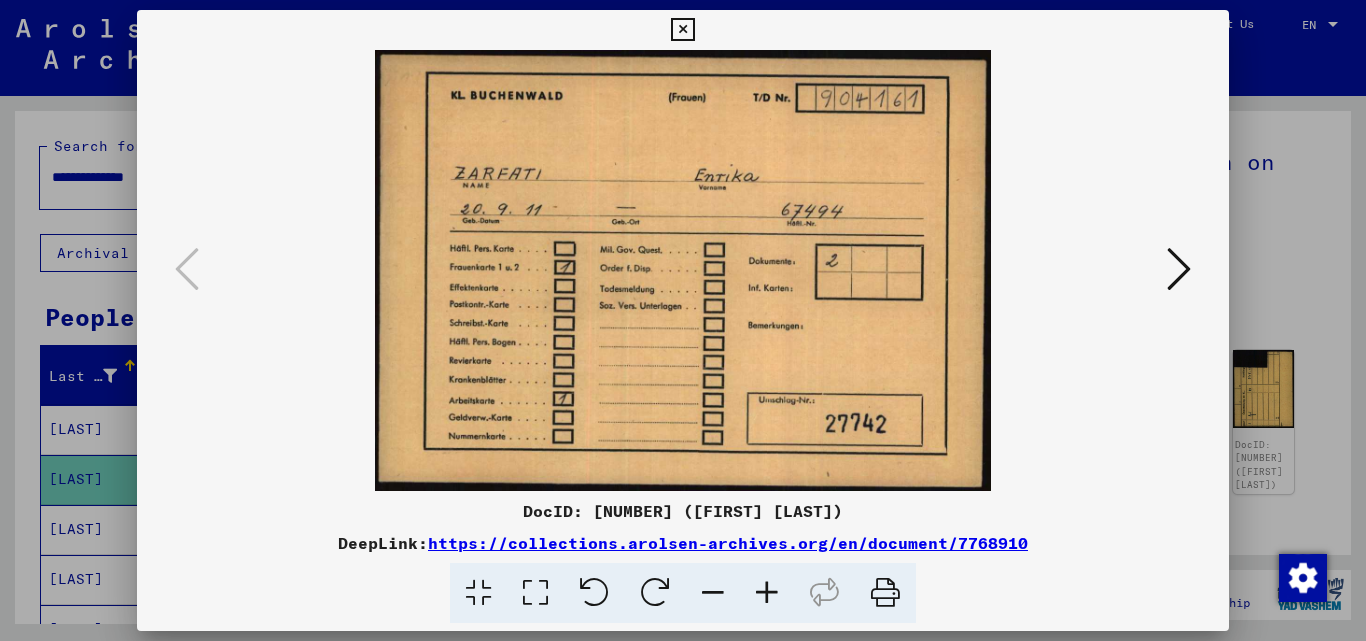 click at bounding box center (1179, 269) 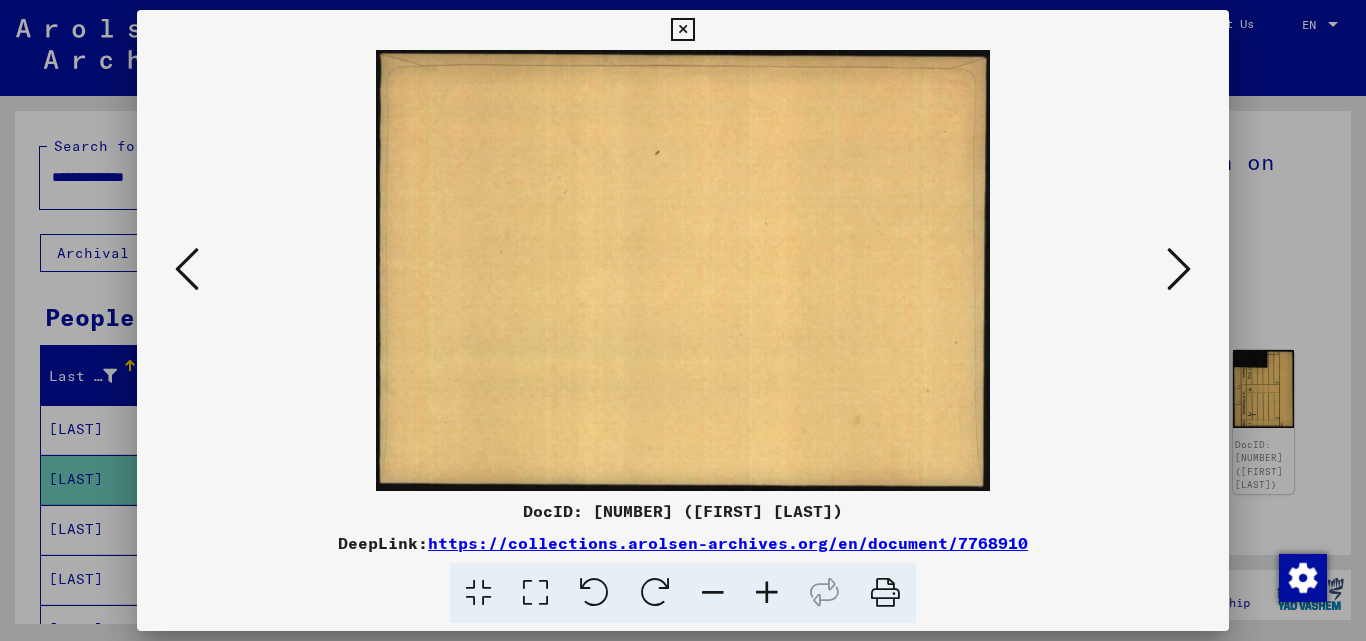 click at bounding box center (1179, 269) 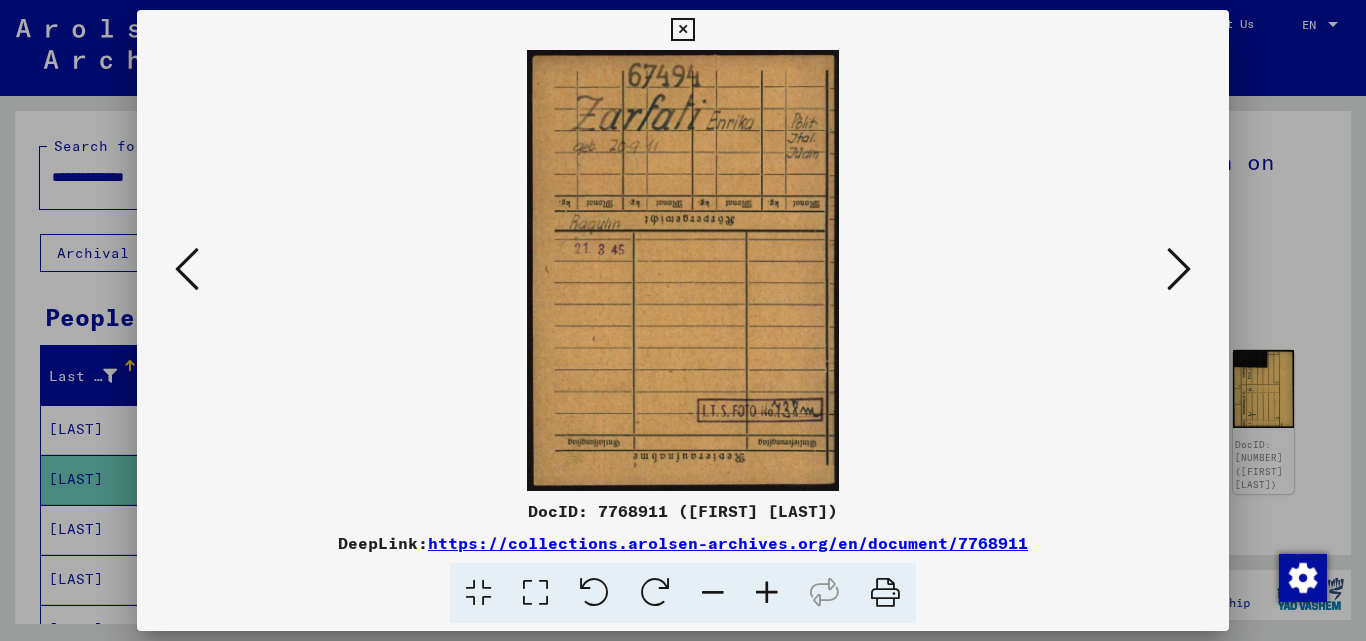 click at bounding box center [1179, 269] 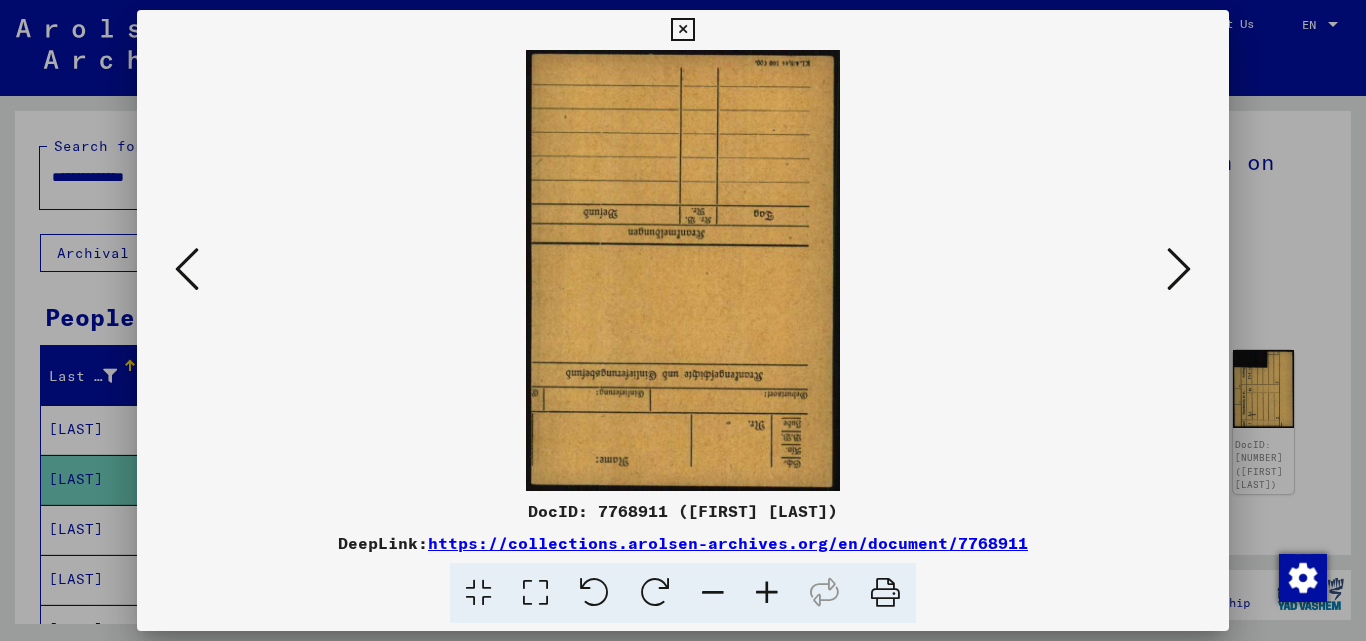 click at bounding box center (1179, 269) 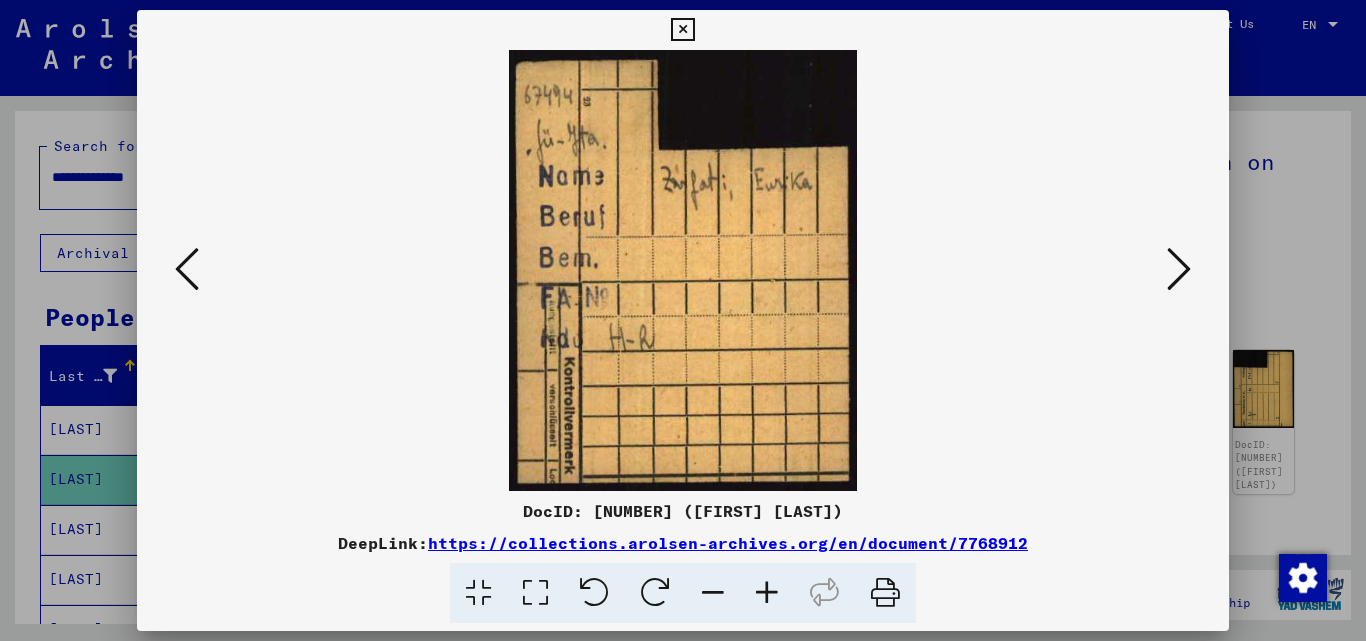 click at bounding box center [1179, 269] 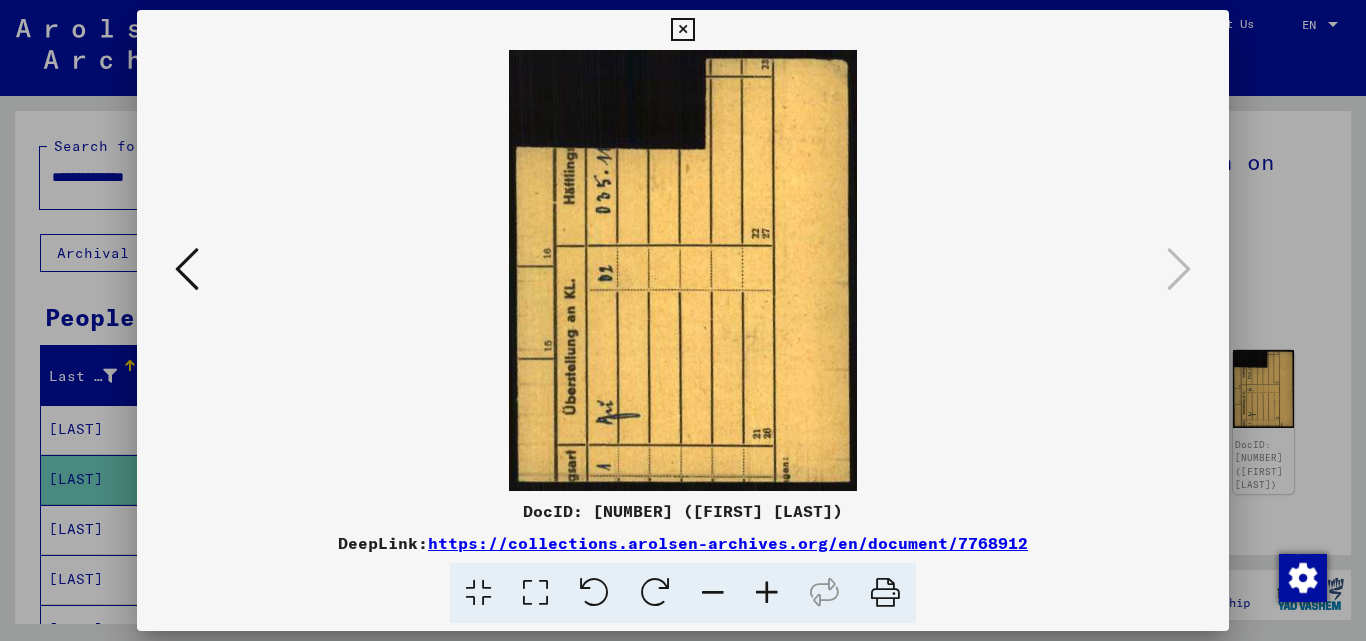 click at bounding box center (683, 270) 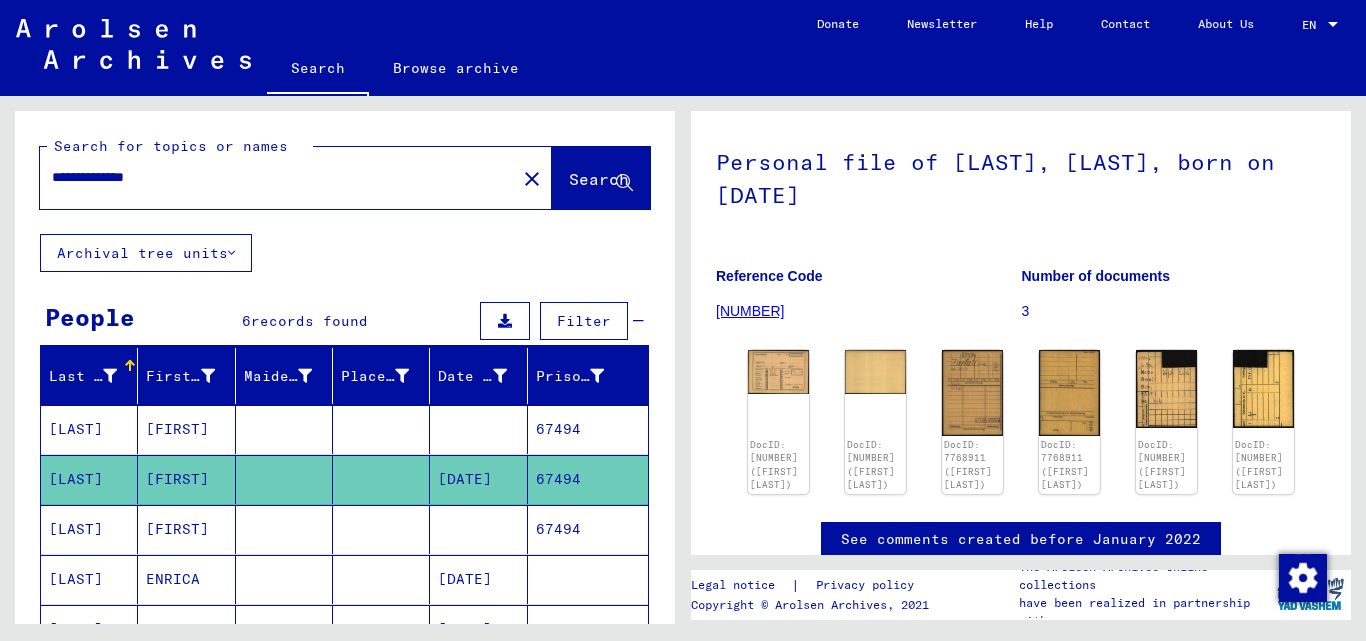 click at bounding box center [284, 579] 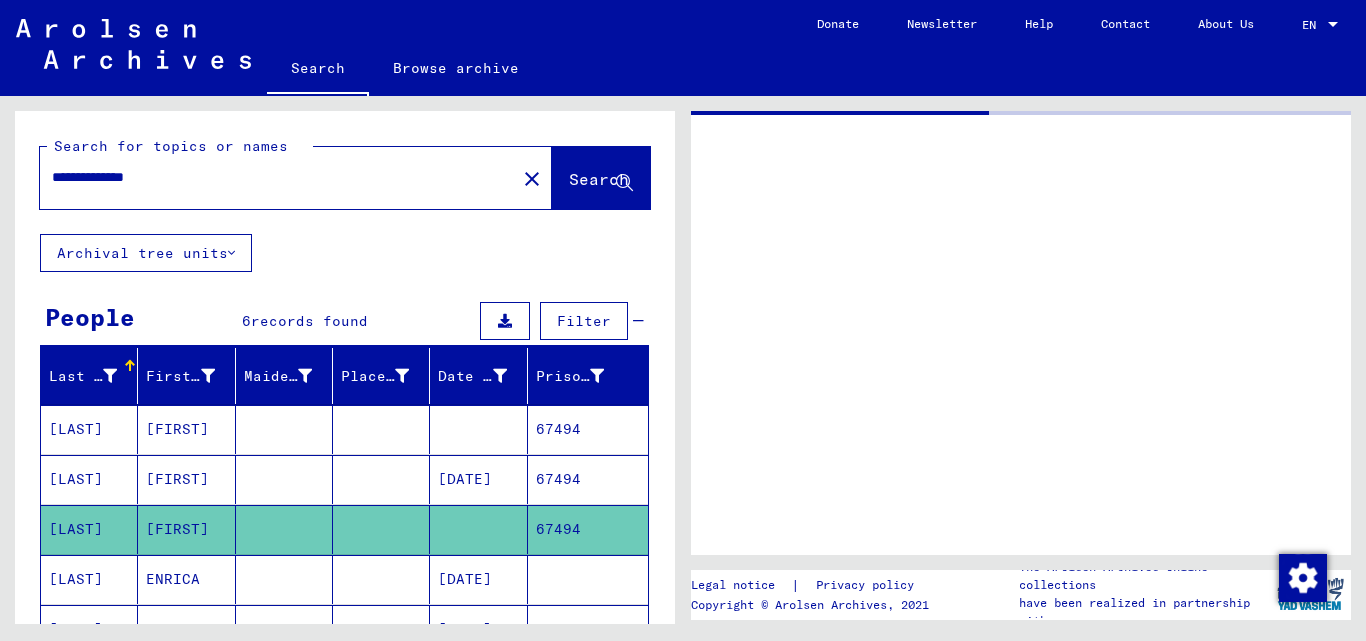 scroll, scrollTop: 0, scrollLeft: 0, axis: both 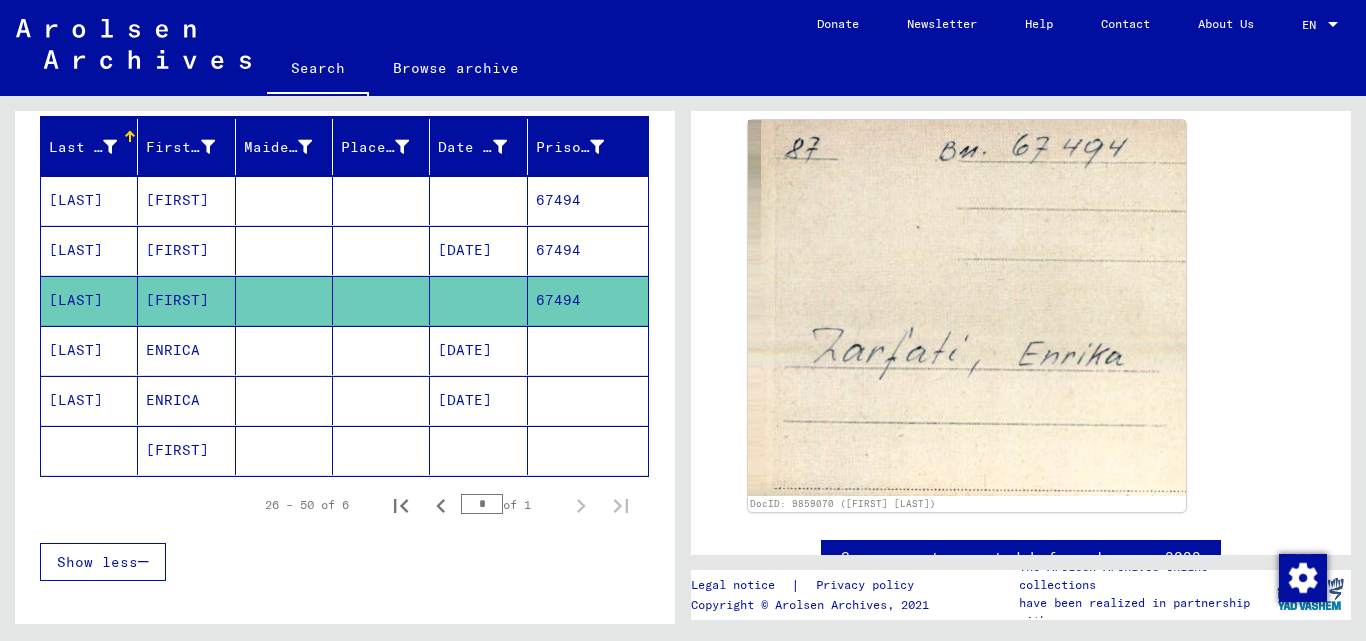 click at bounding box center [381, 400] 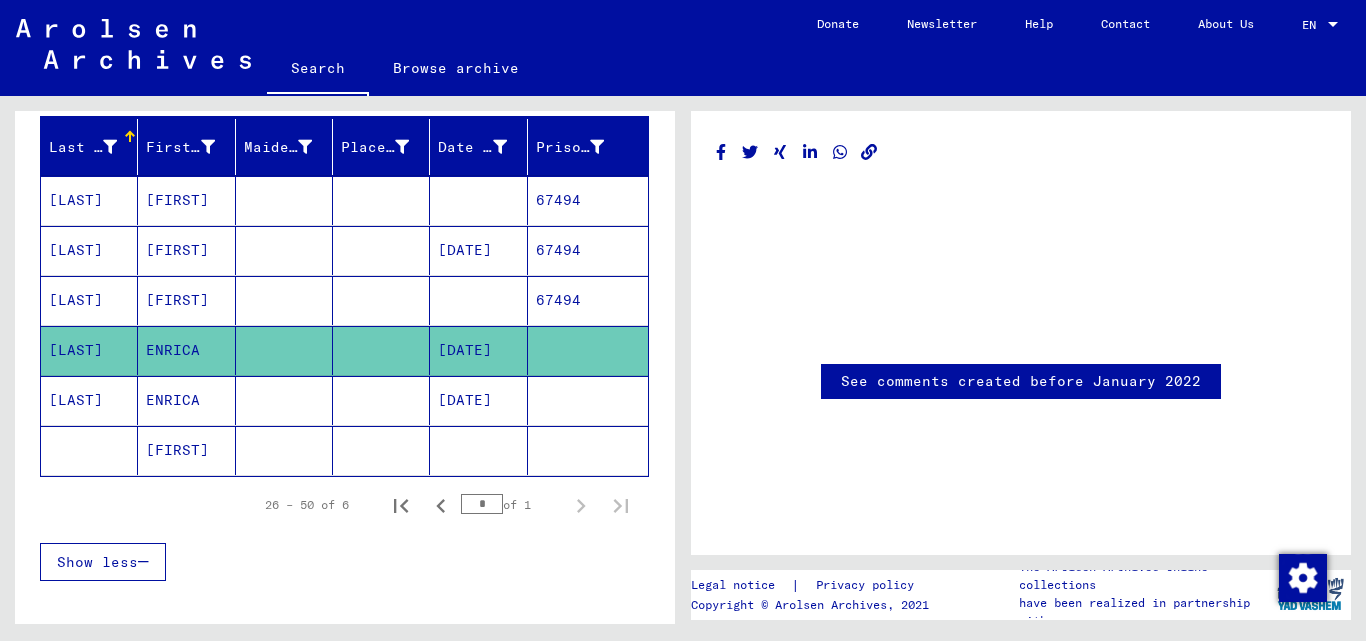 scroll, scrollTop: 0, scrollLeft: 0, axis: both 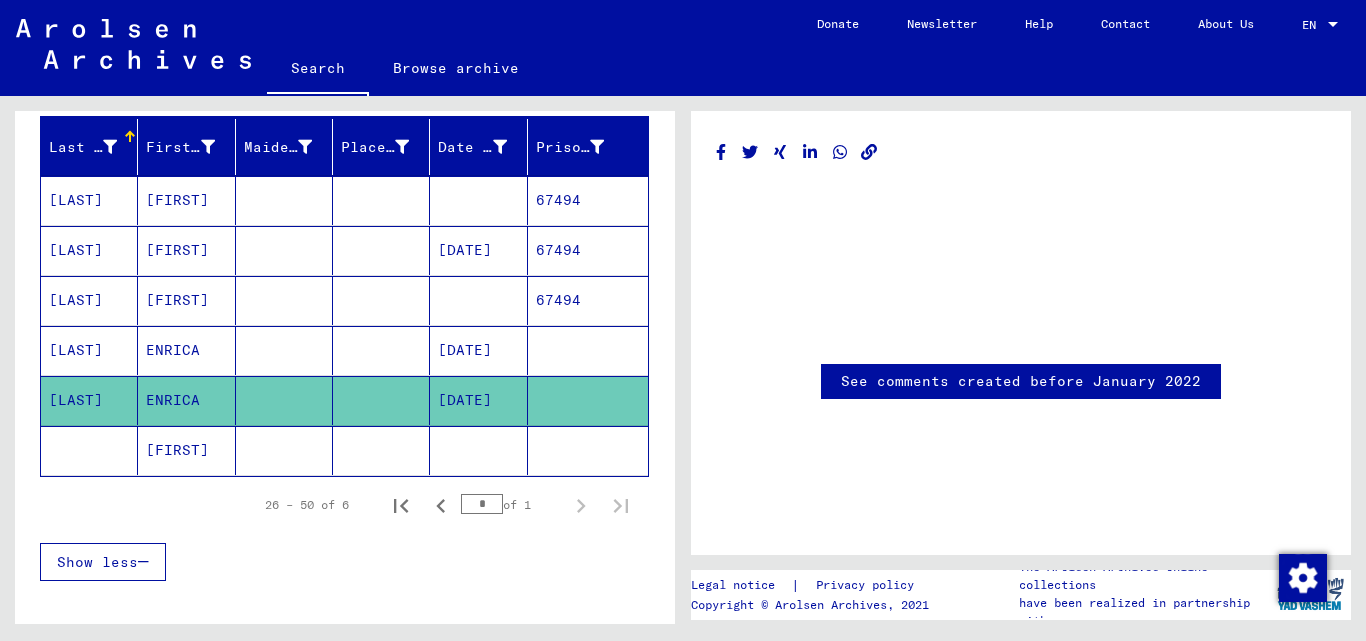 click on "[FIRST]" 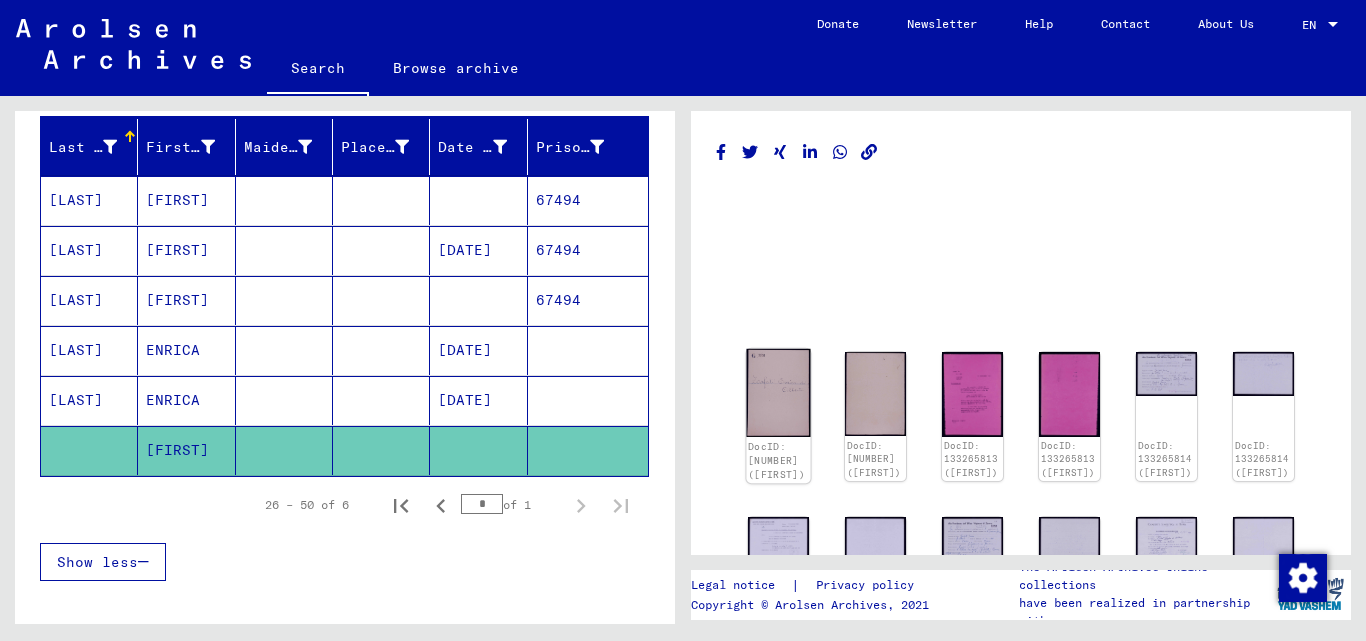 click 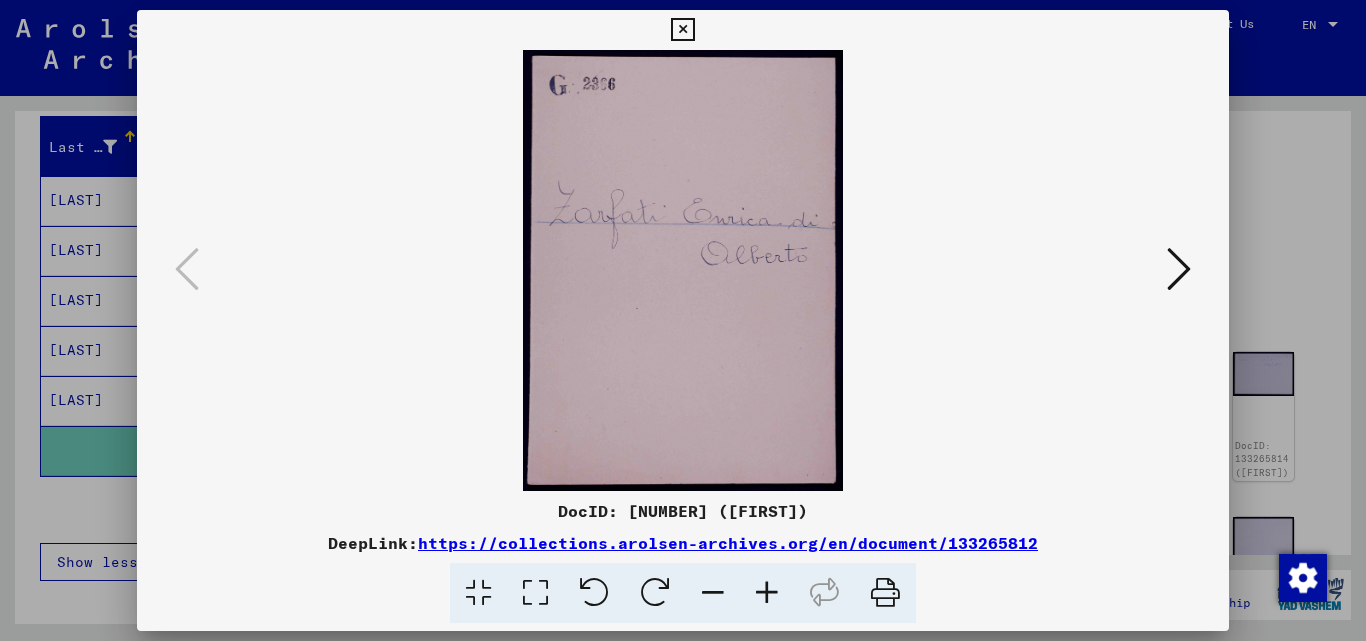 click at bounding box center (1179, 269) 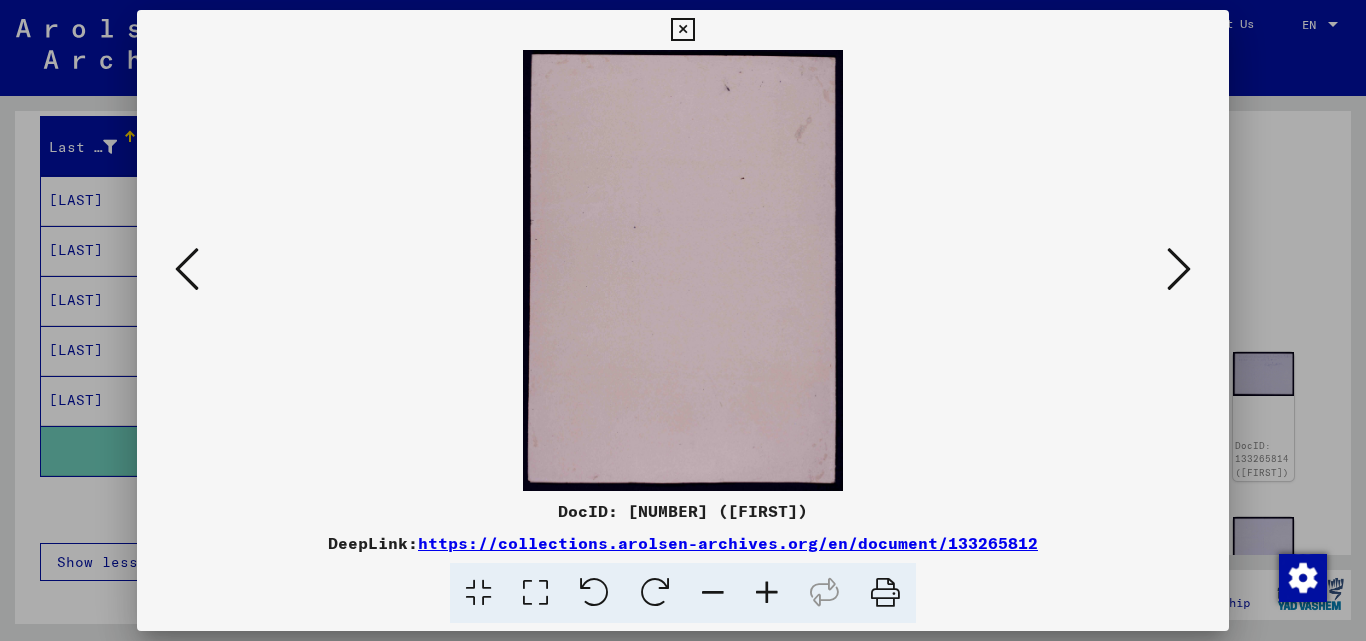 click at bounding box center (1179, 269) 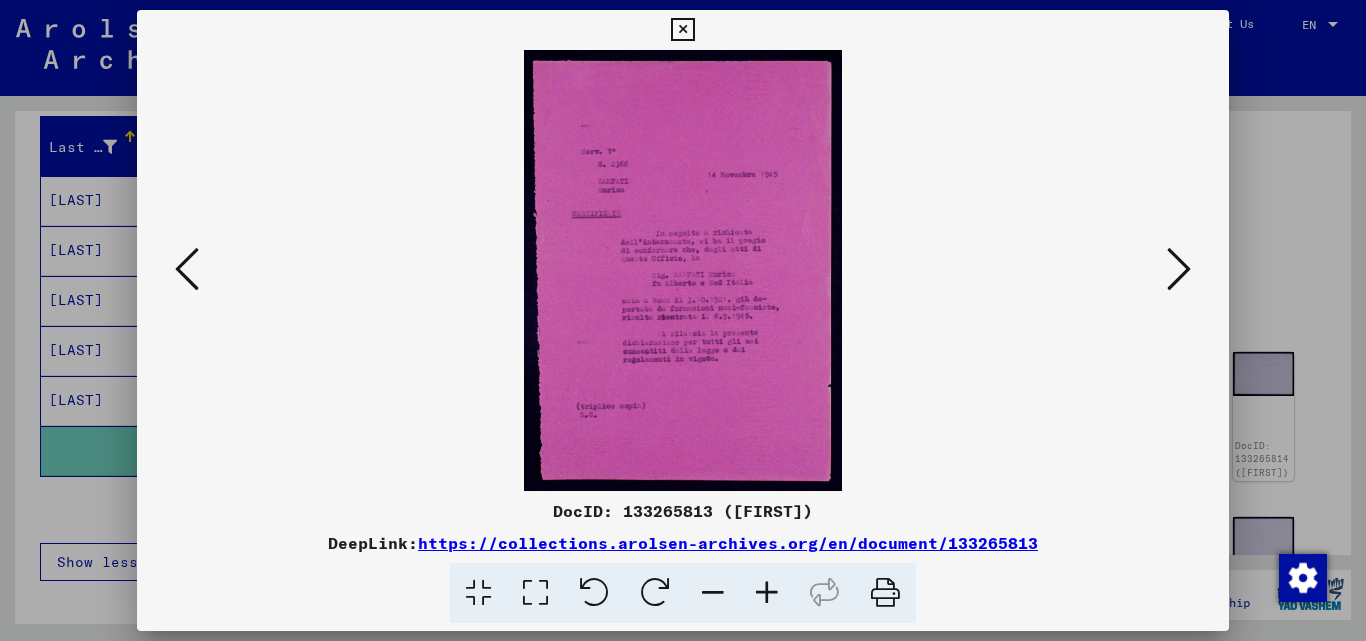 click at bounding box center (767, 593) 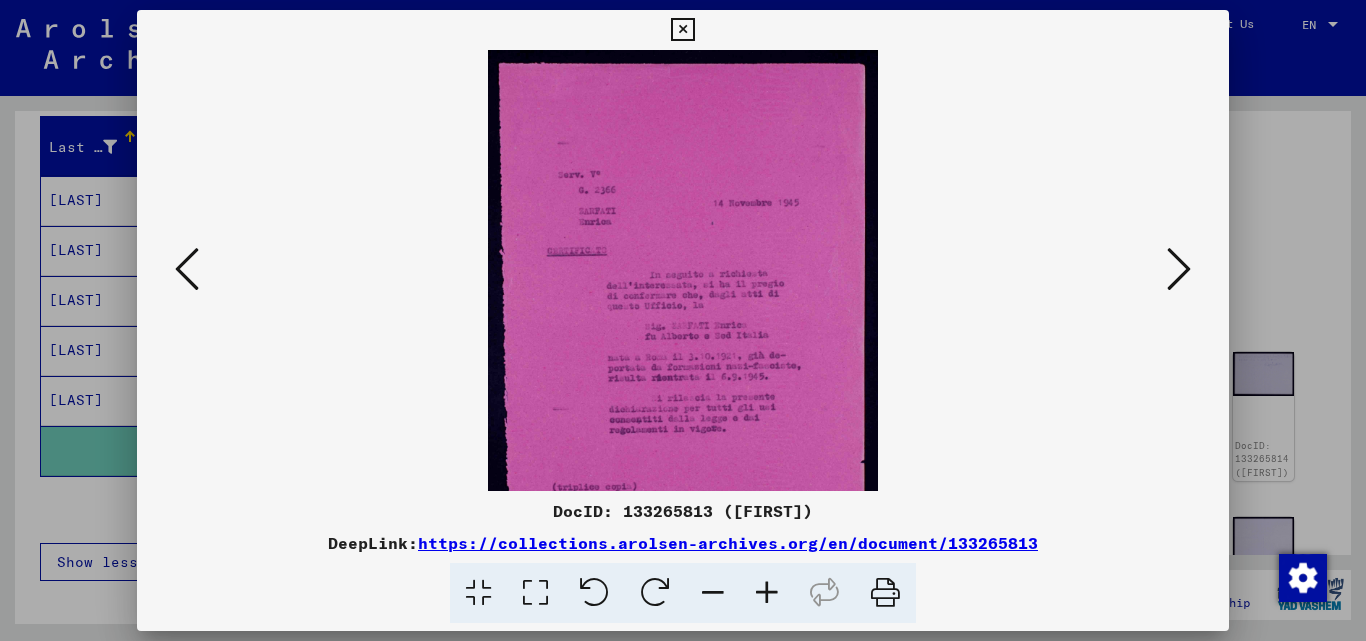 click at bounding box center [767, 593] 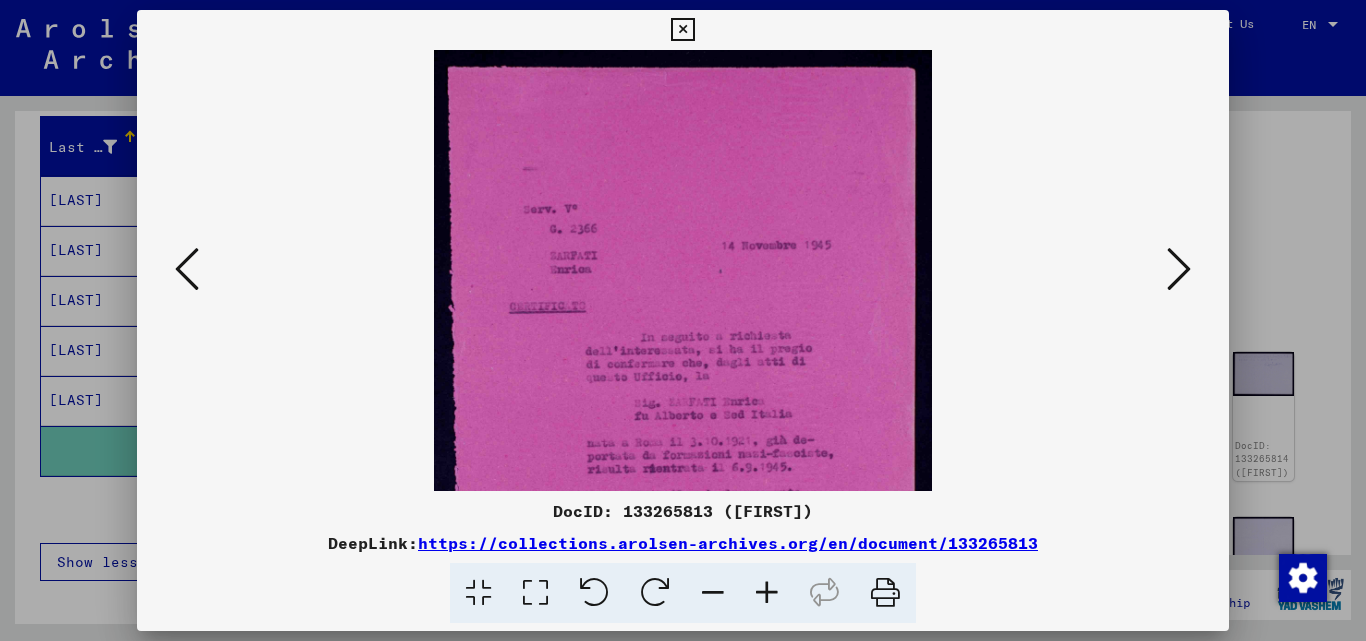 click at bounding box center (767, 593) 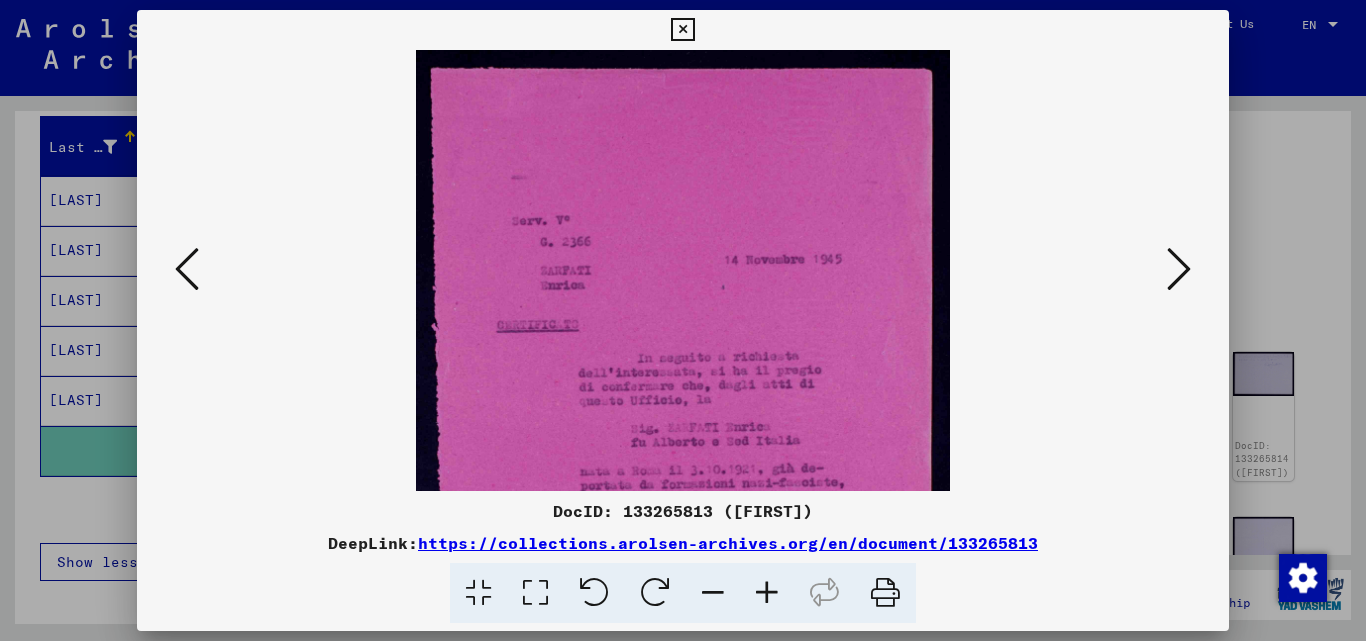 click at bounding box center (767, 593) 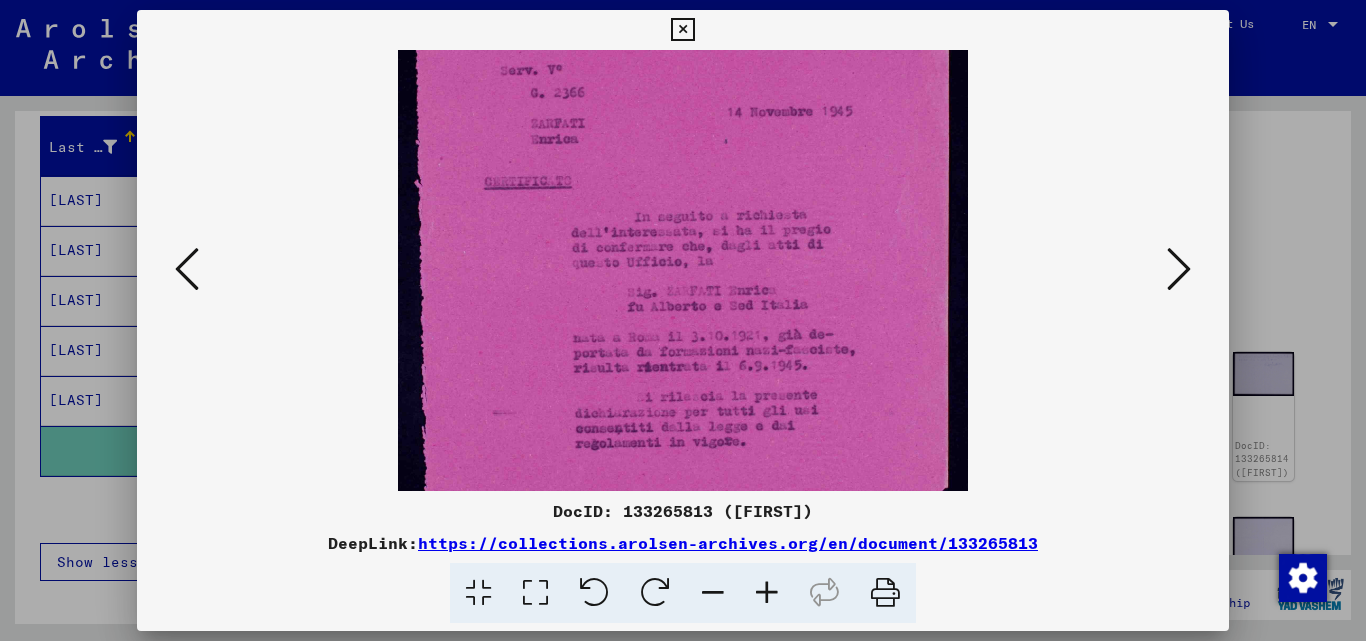 scroll, scrollTop: 163, scrollLeft: 0, axis: vertical 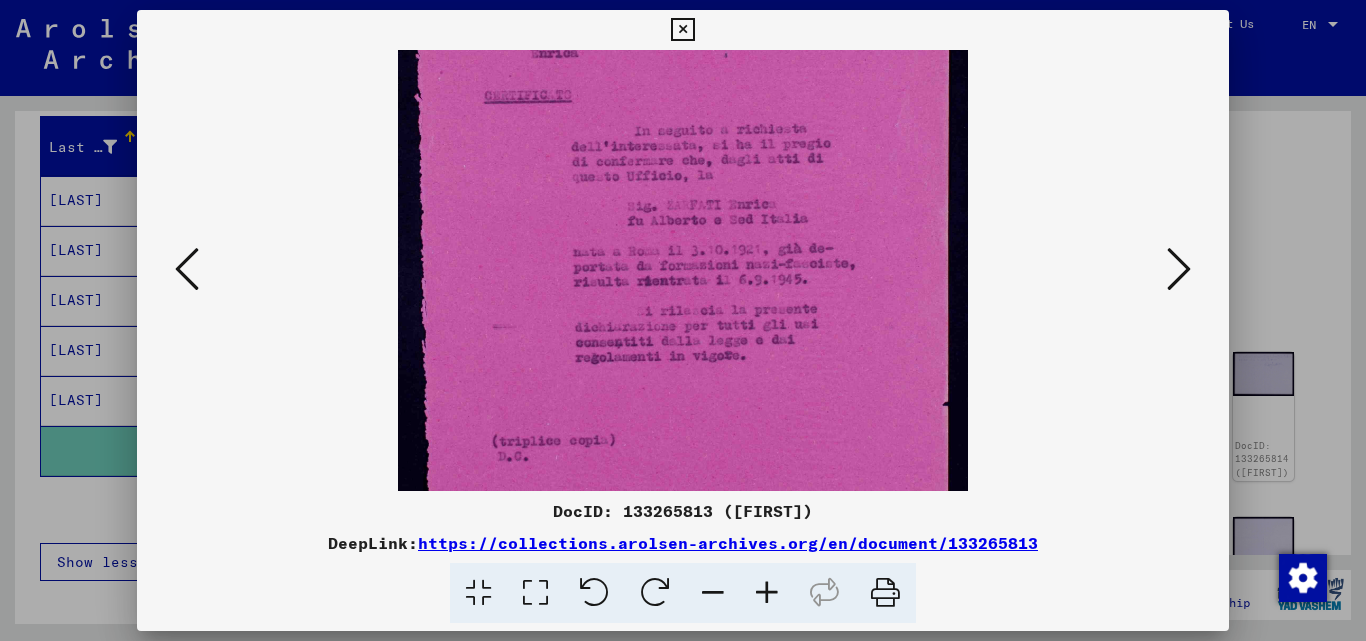 drag, startPoint x: 780, startPoint y: 453, endPoint x: 828, endPoint y: 204, distance: 253.5843 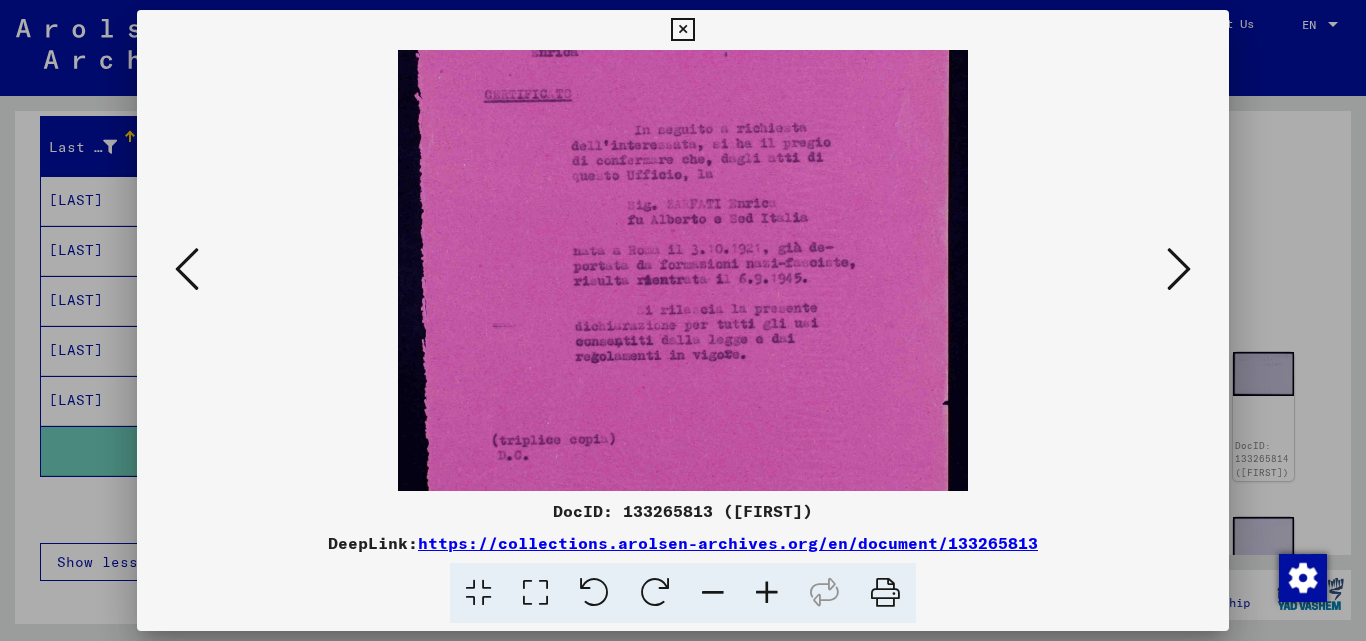 click at bounding box center [1179, 270] 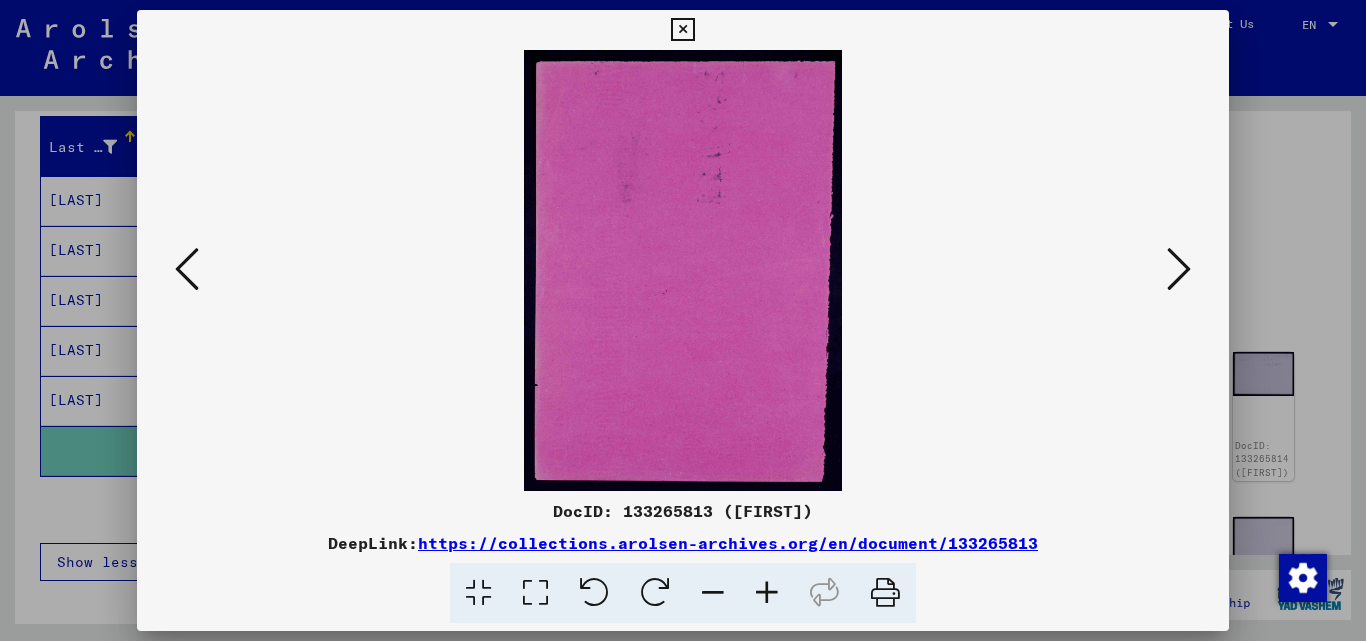 click at bounding box center (1179, 270) 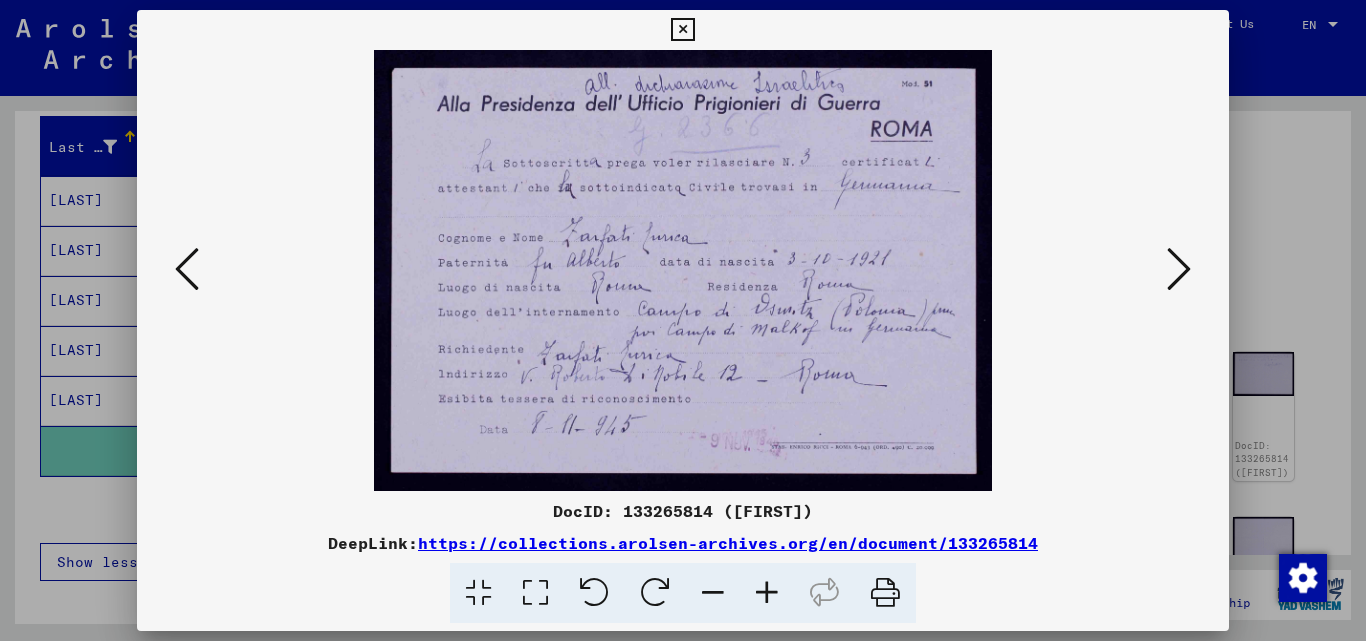 click at bounding box center (1179, 269) 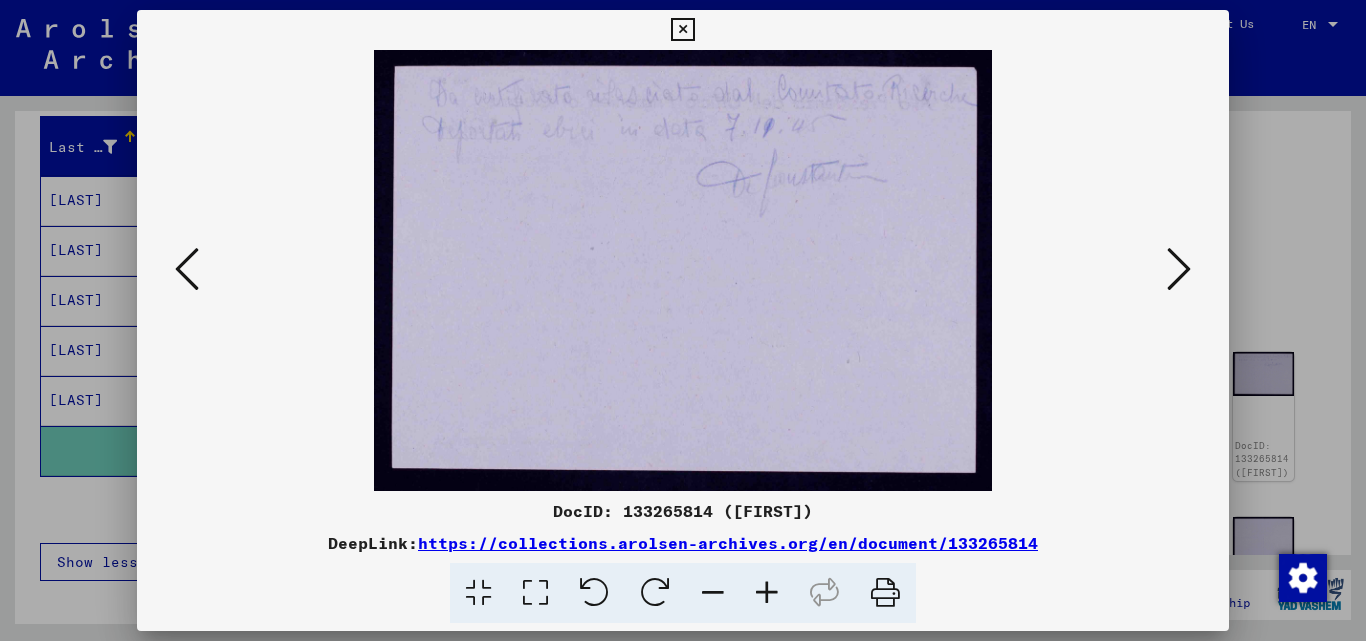 click at bounding box center (1179, 269) 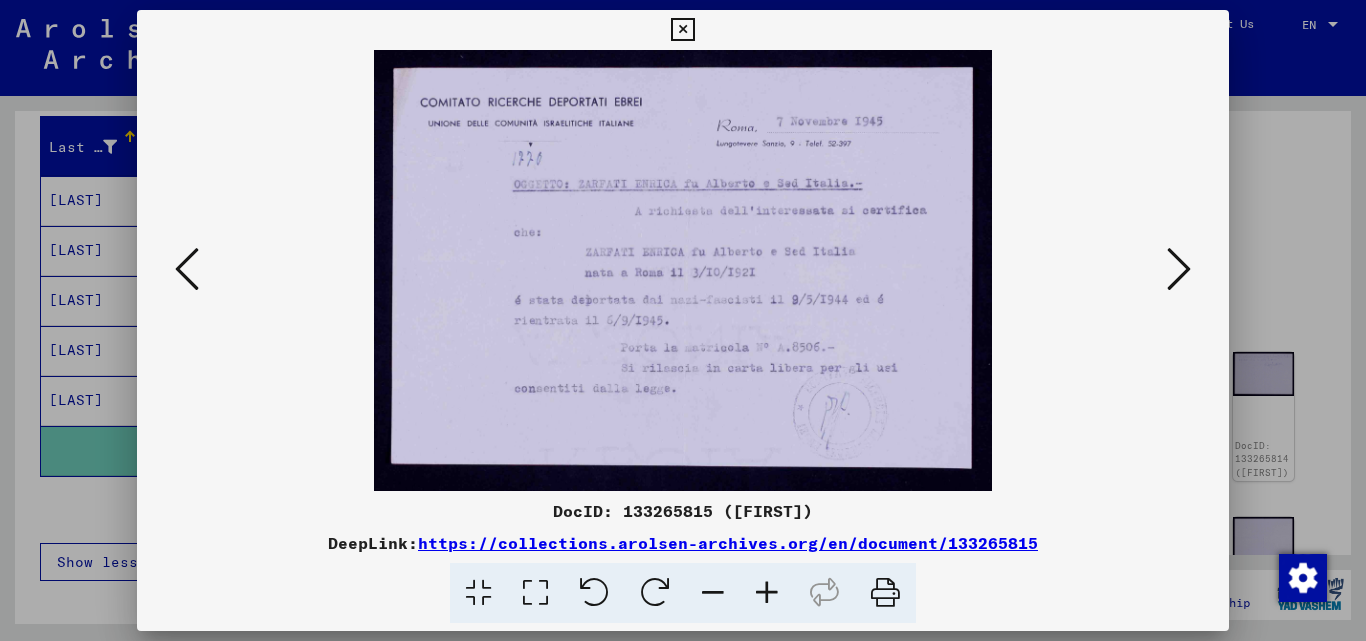 click at bounding box center (1179, 269) 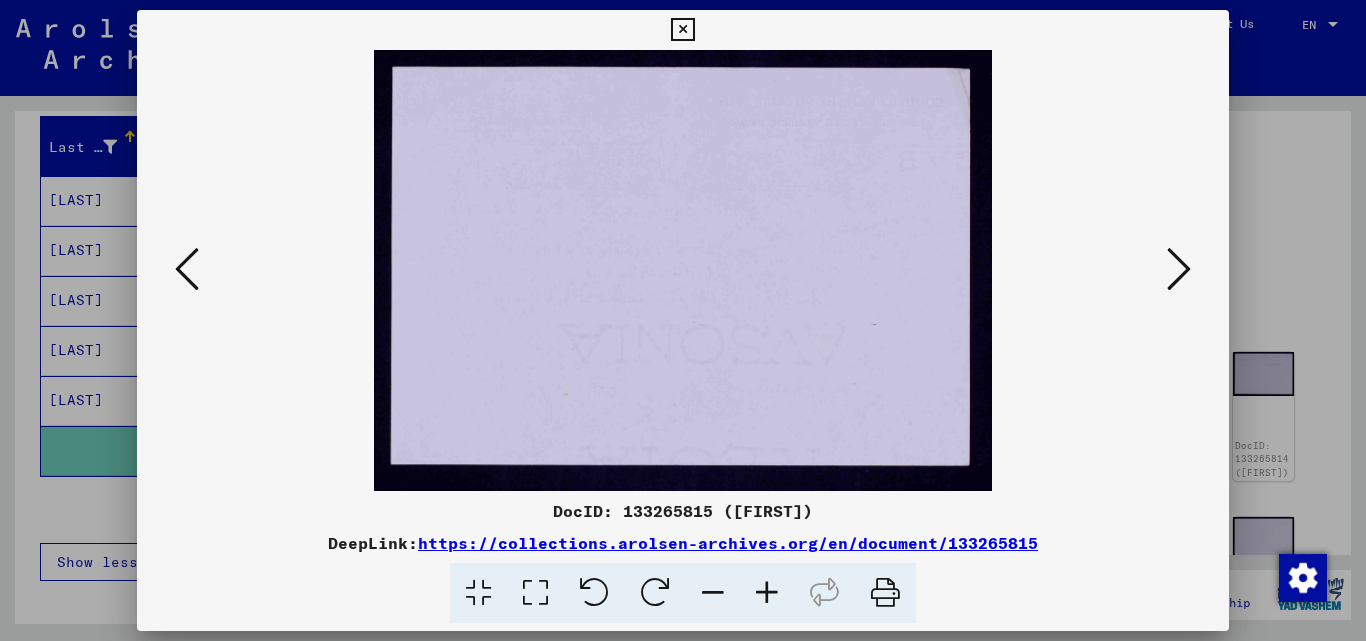 click at bounding box center (1179, 269) 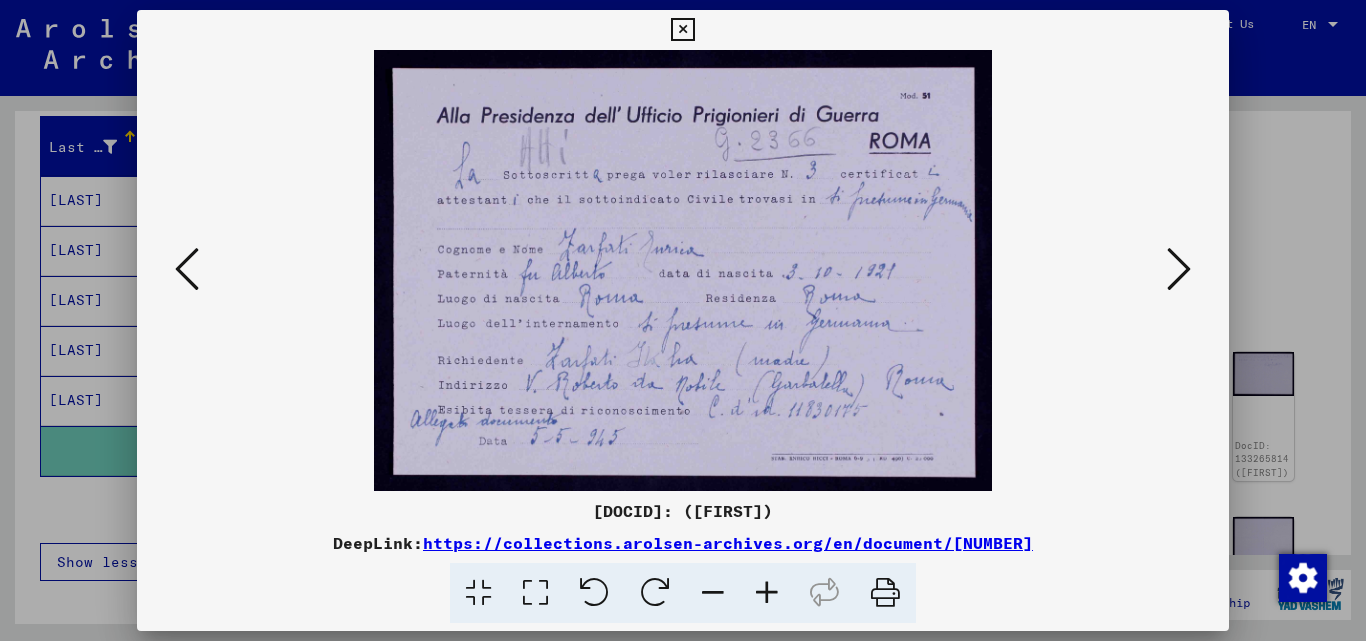 click at bounding box center (1179, 269) 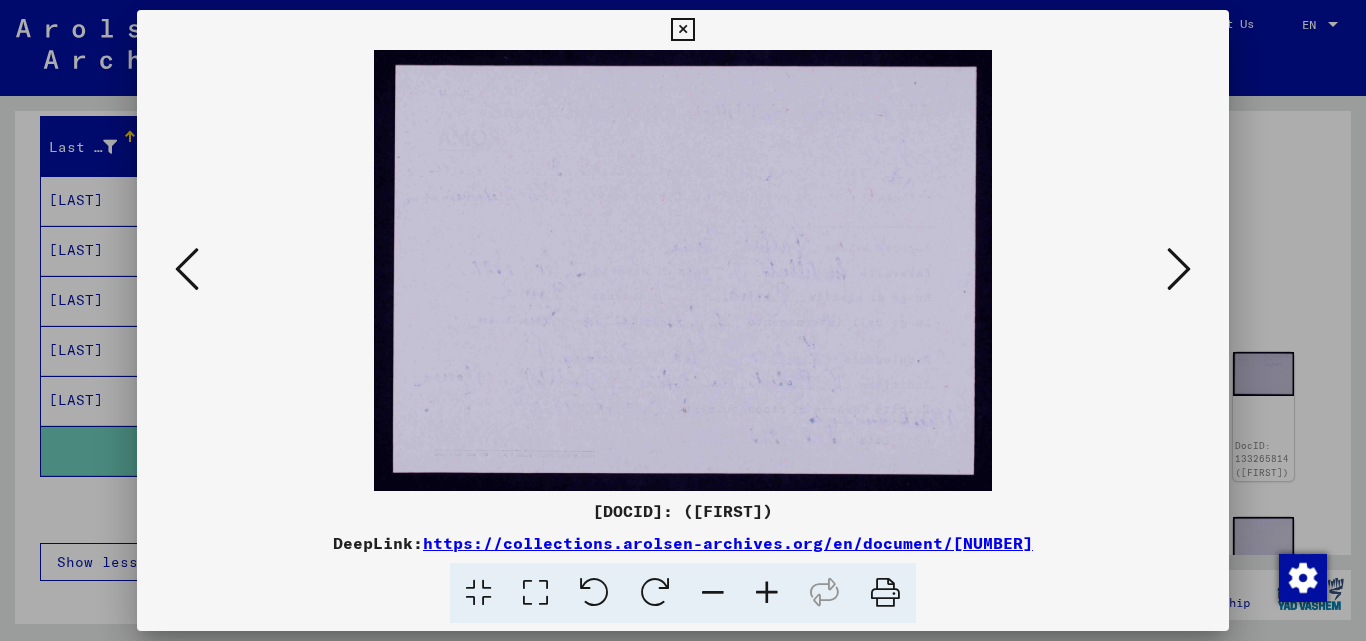 click at bounding box center (1179, 269) 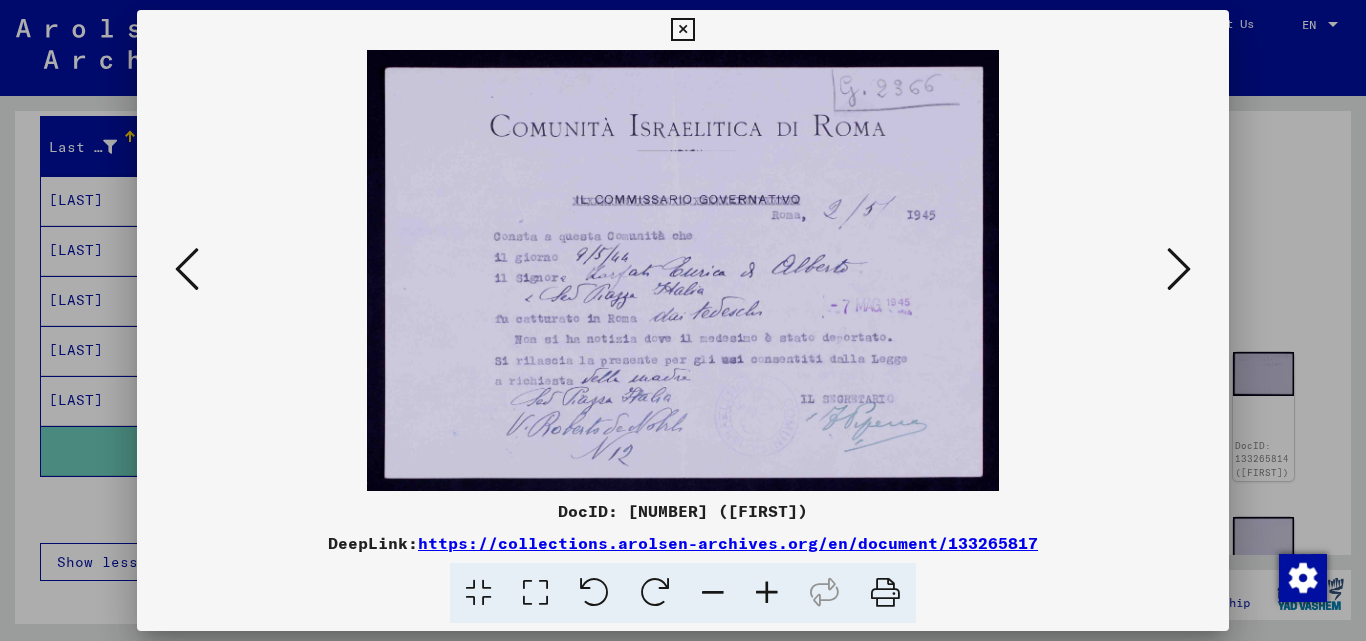 click at bounding box center [683, 320] 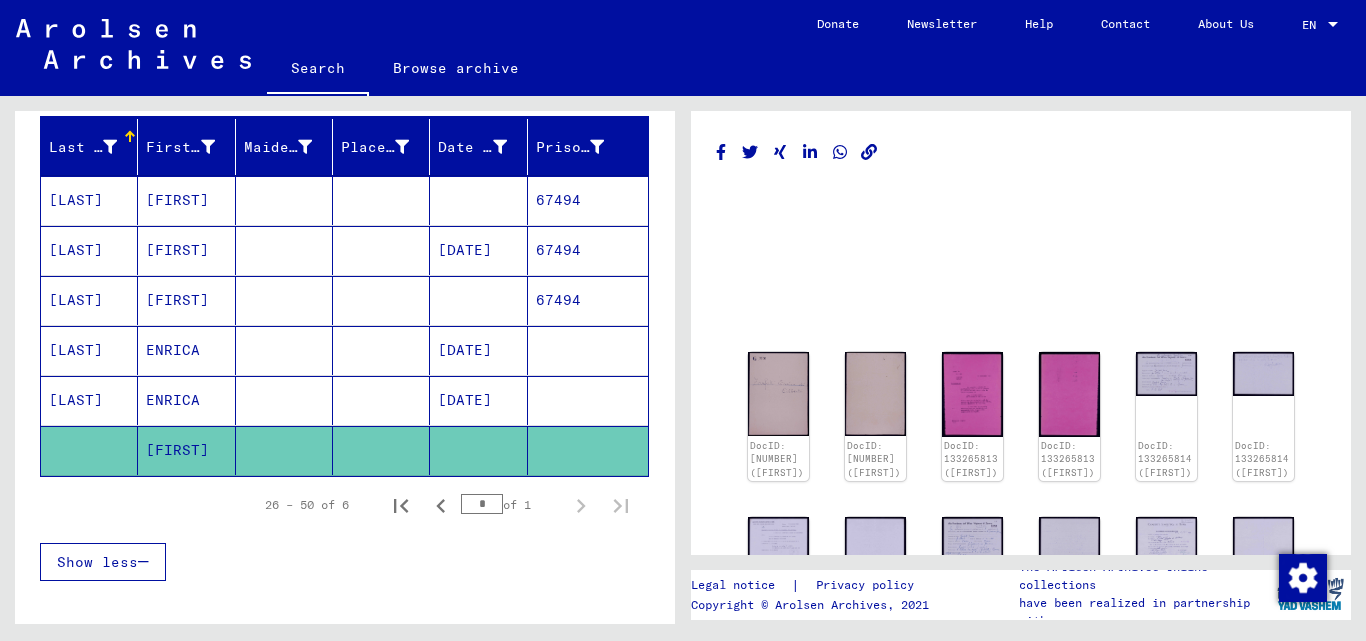 scroll, scrollTop: 0, scrollLeft: 0, axis: both 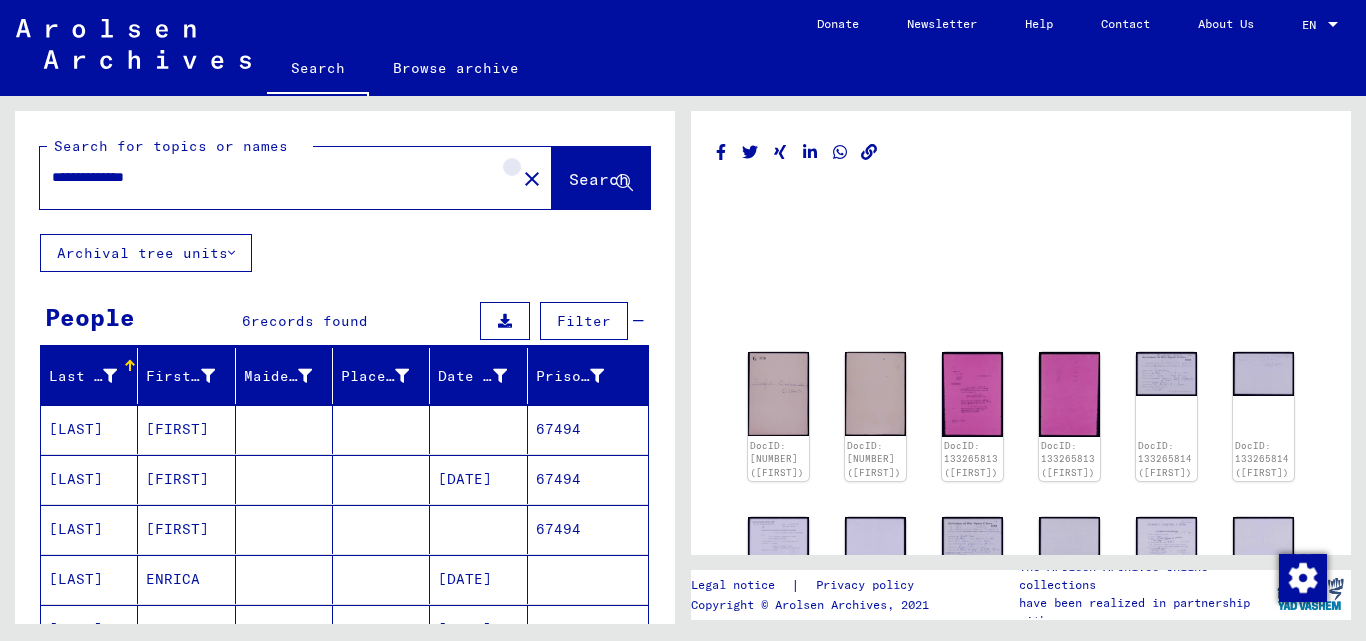 click on "close" 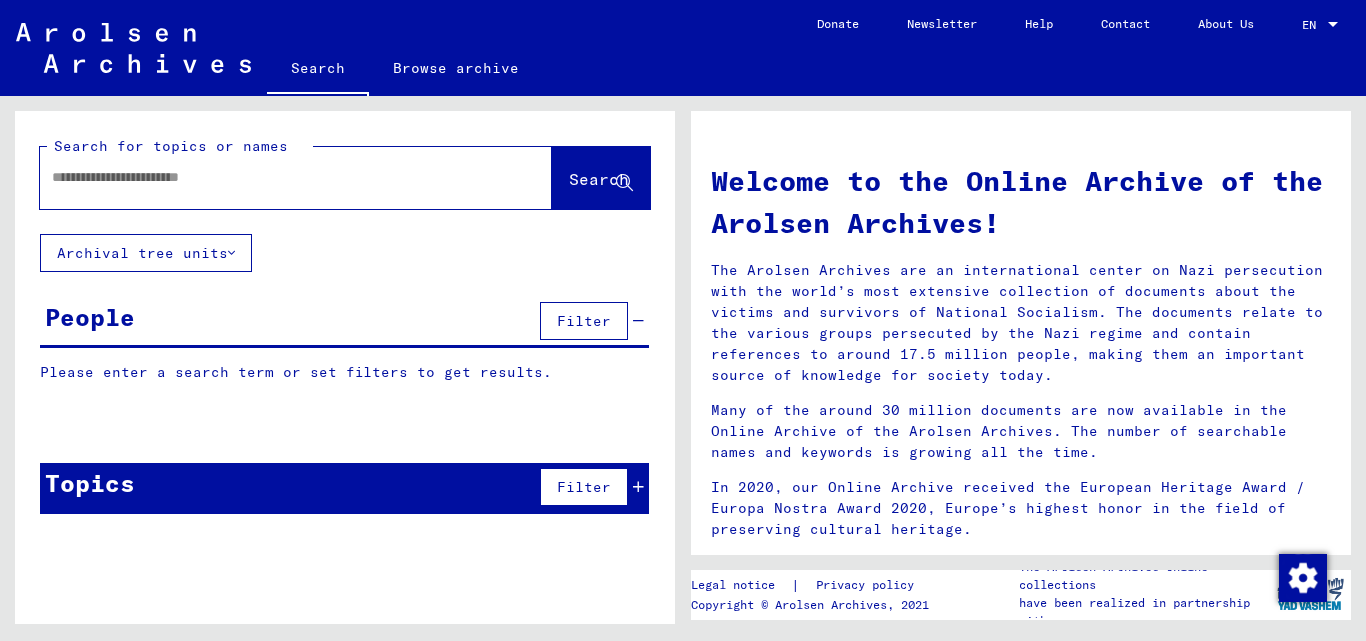 click at bounding box center (272, 177) 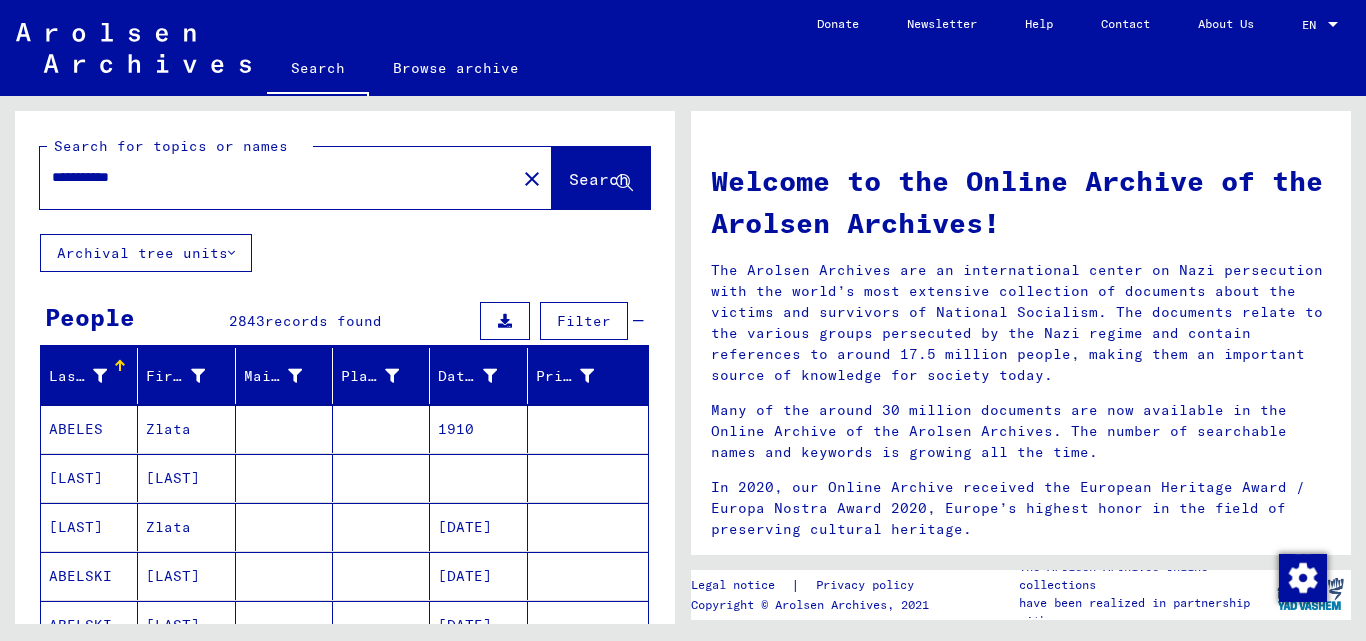 type on "**********" 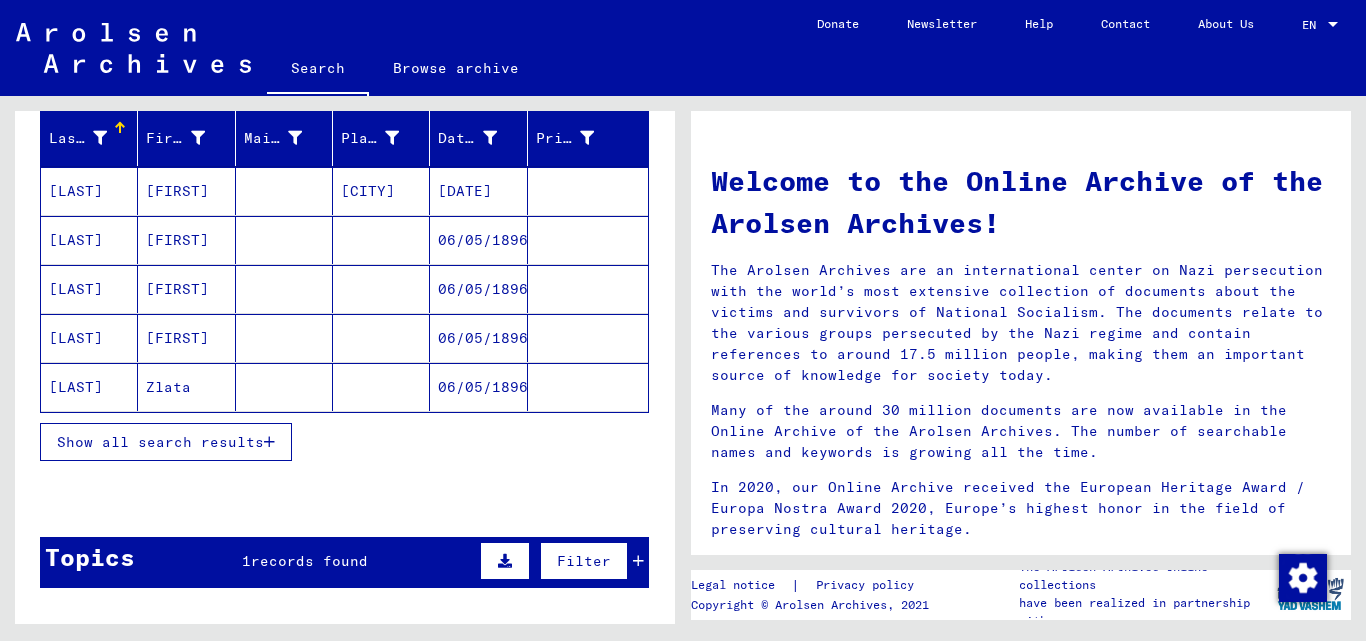 scroll, scrollTop: 262, scrollLeft: 0, axis: vertical 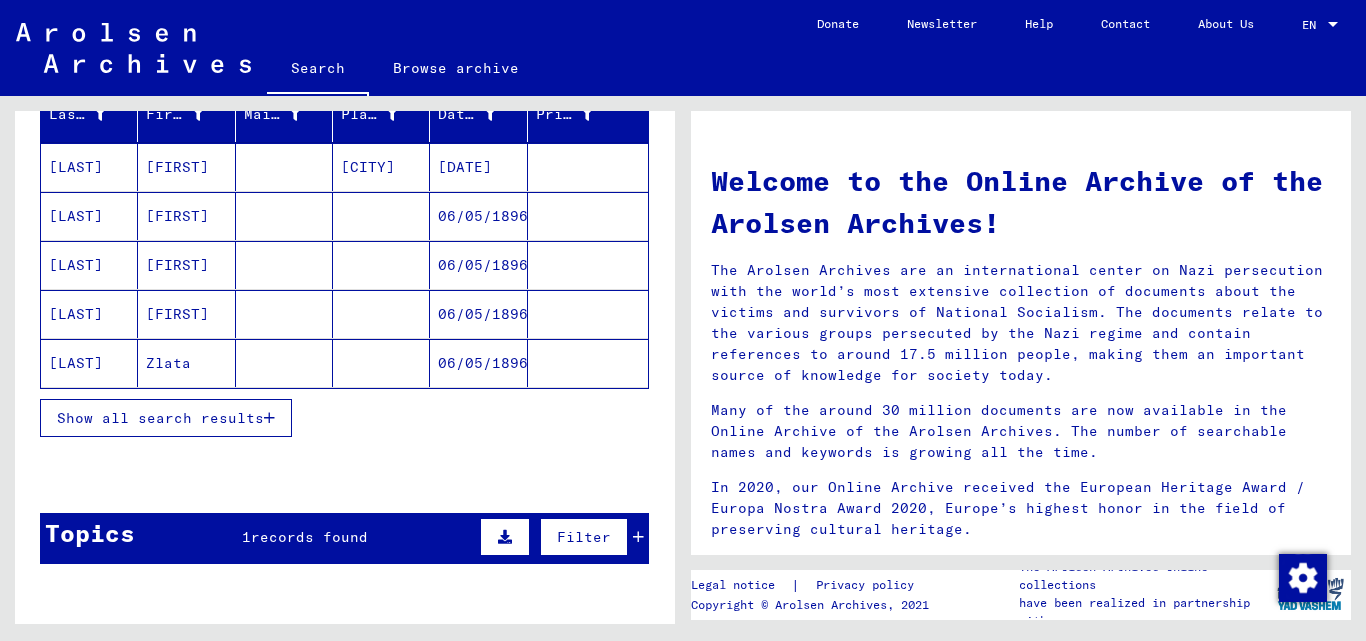 click on "Show all search results" at bounding box center (160, 418) 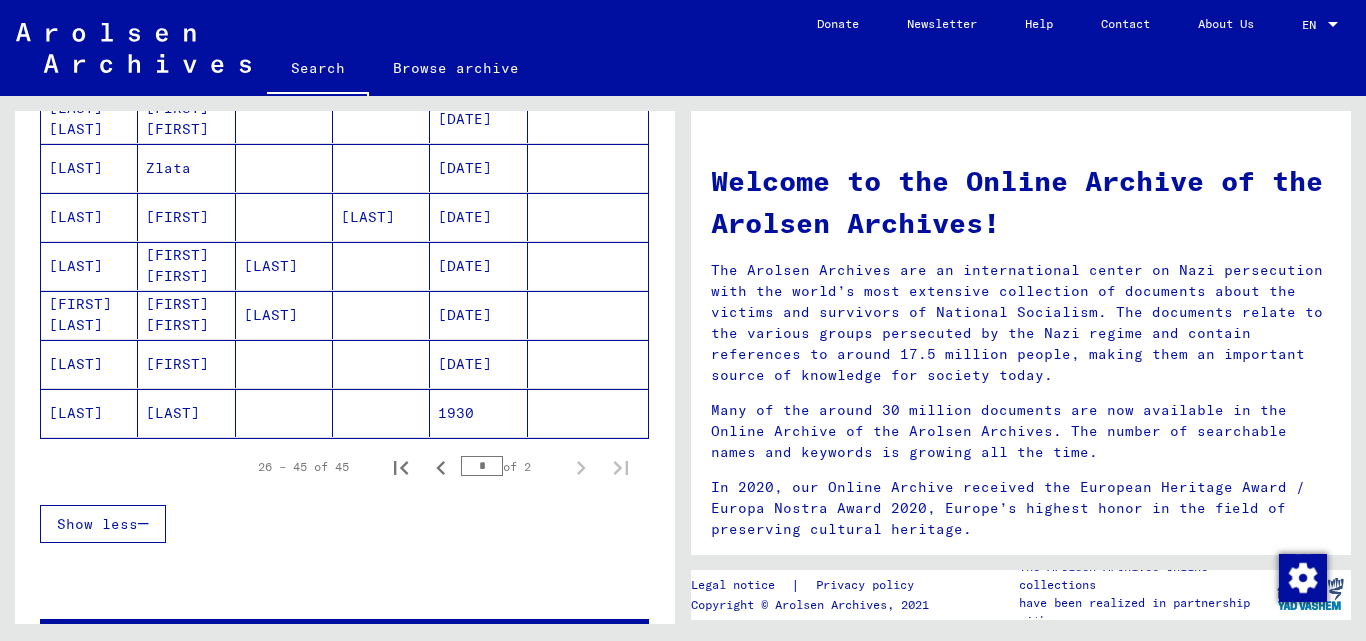 scroll, scrollTop: 1200, scrollLeft: 0, axis: vertical 